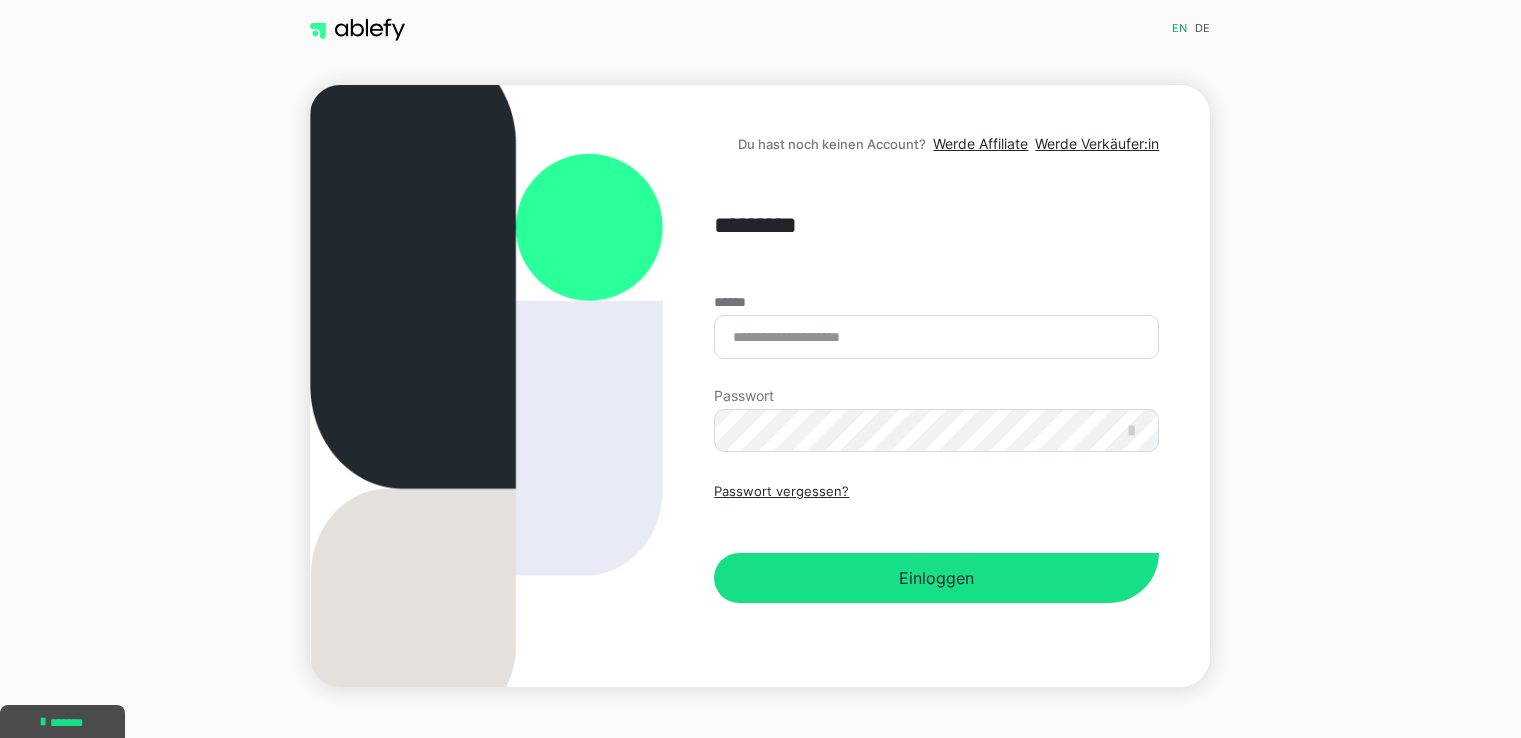 scroll, scrollTop: 0, scrollLeft: 0, axis: both 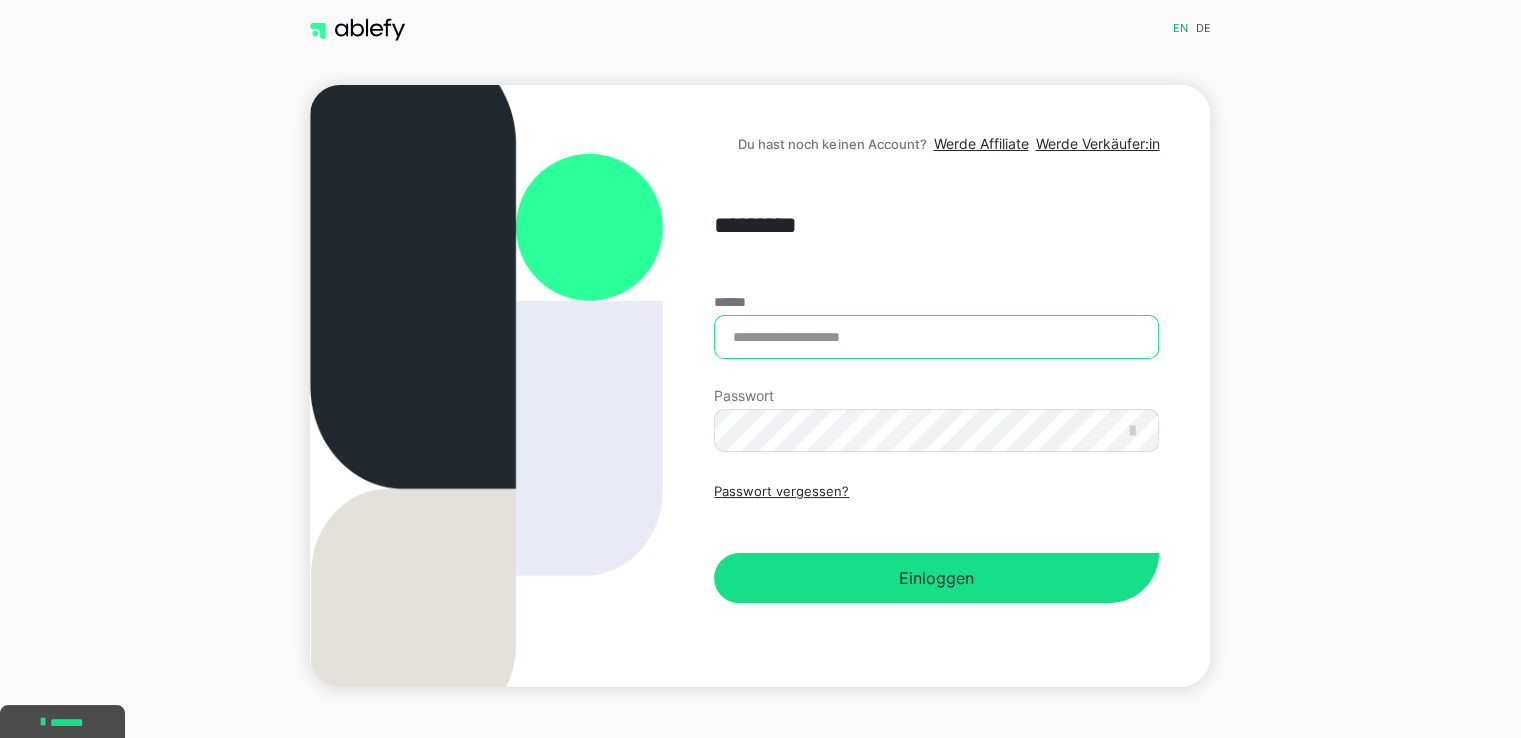 click on "******" at bounding box center (936, 337) 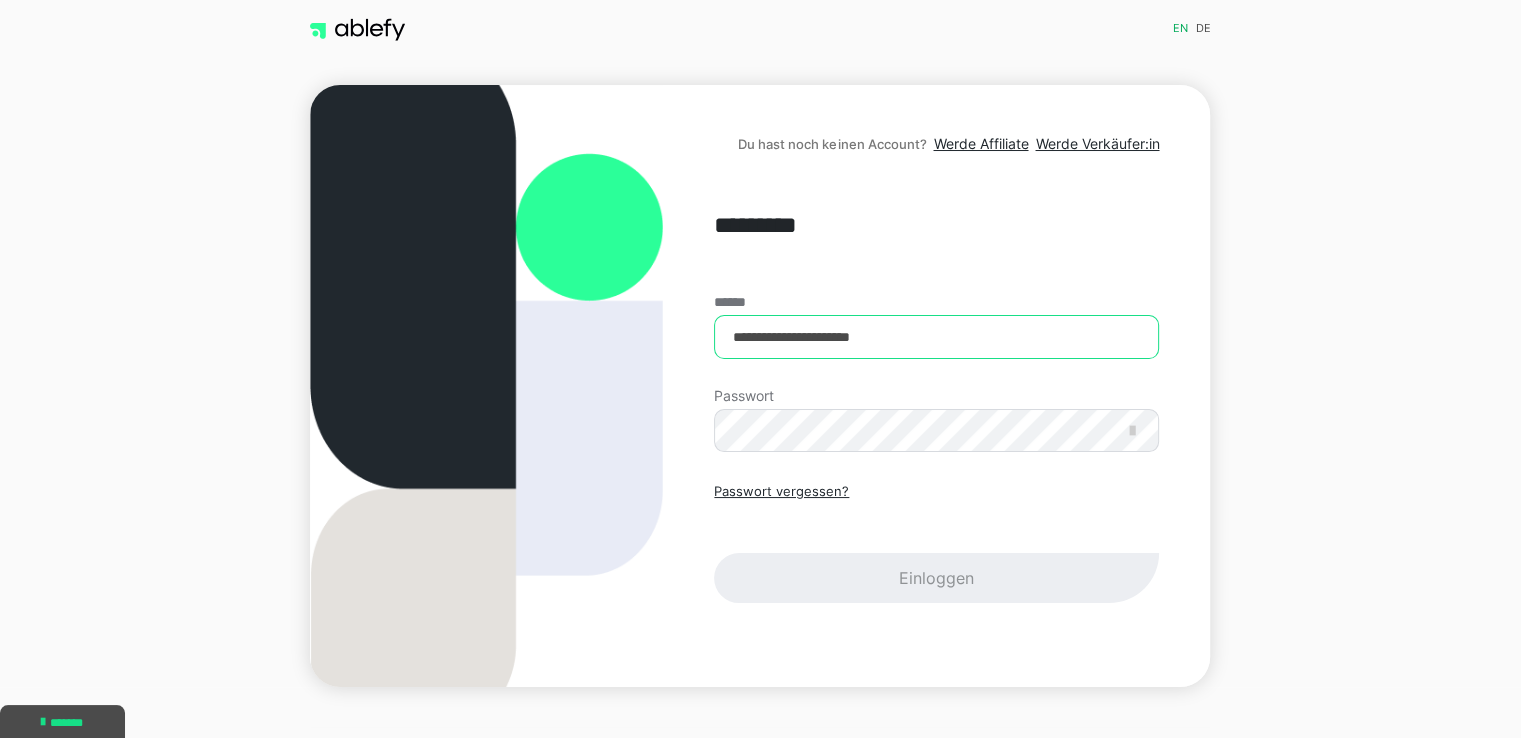 type on "**********" 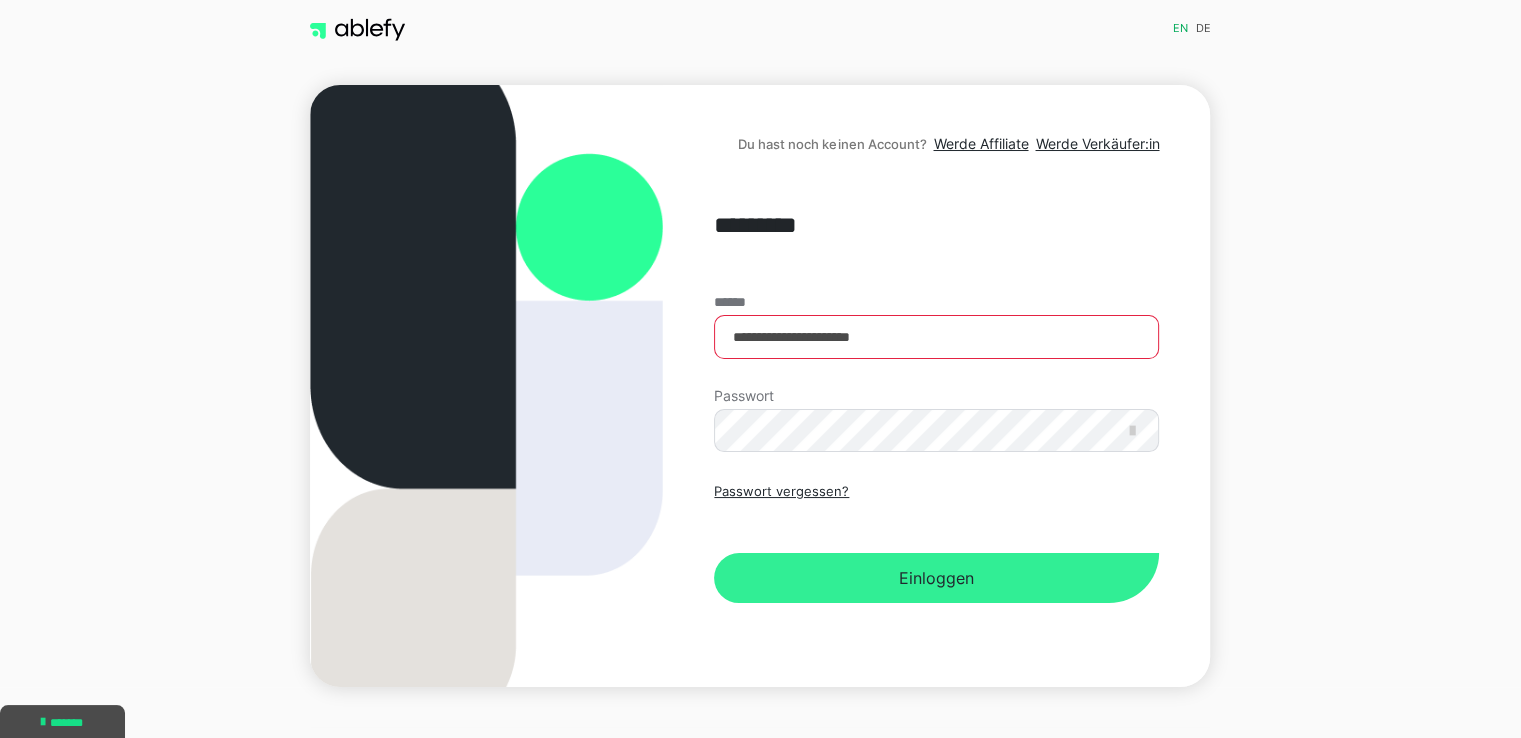 click on "Einloggen" at bounding box center (936, 578) 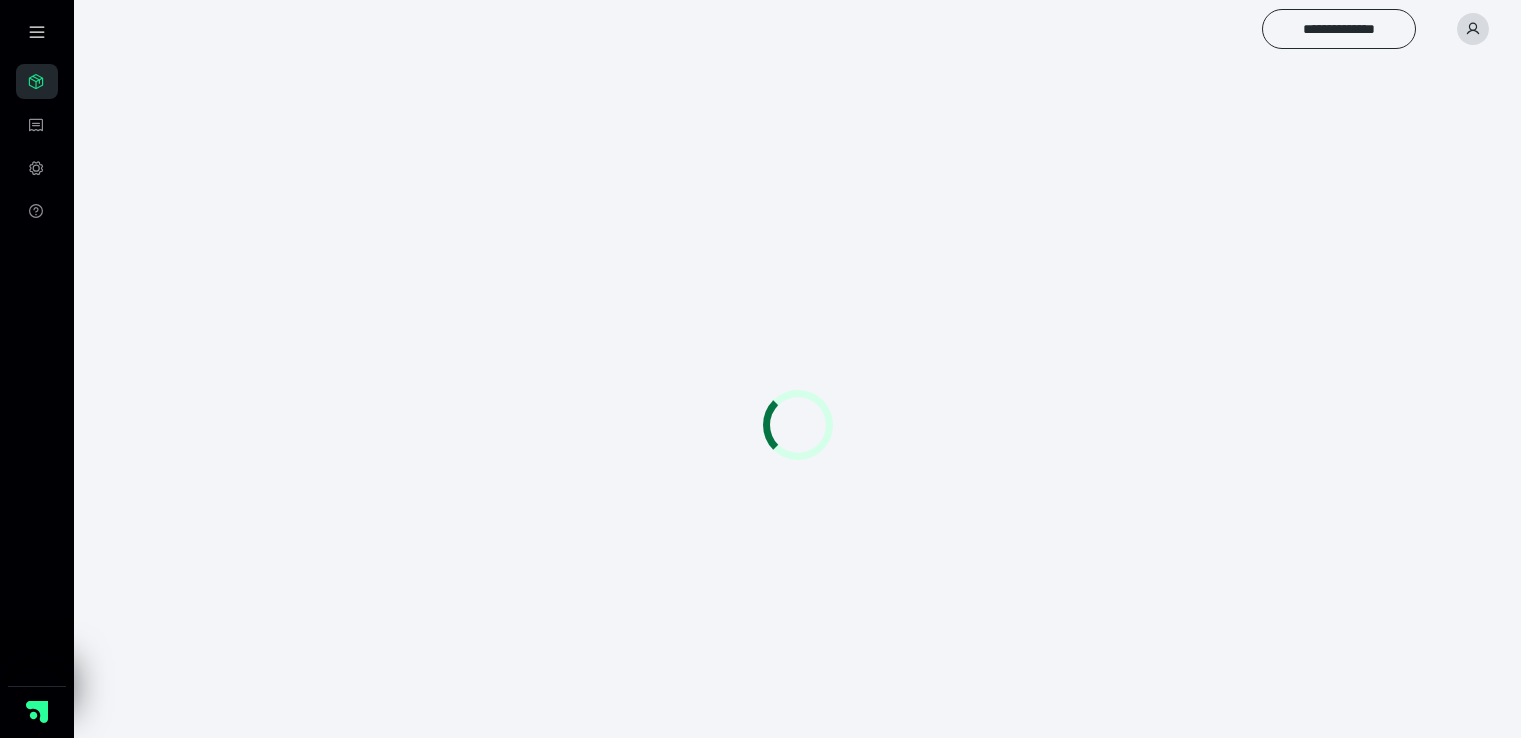 scroll, scrollTop: 0, scrollLeft: 0, axis: both 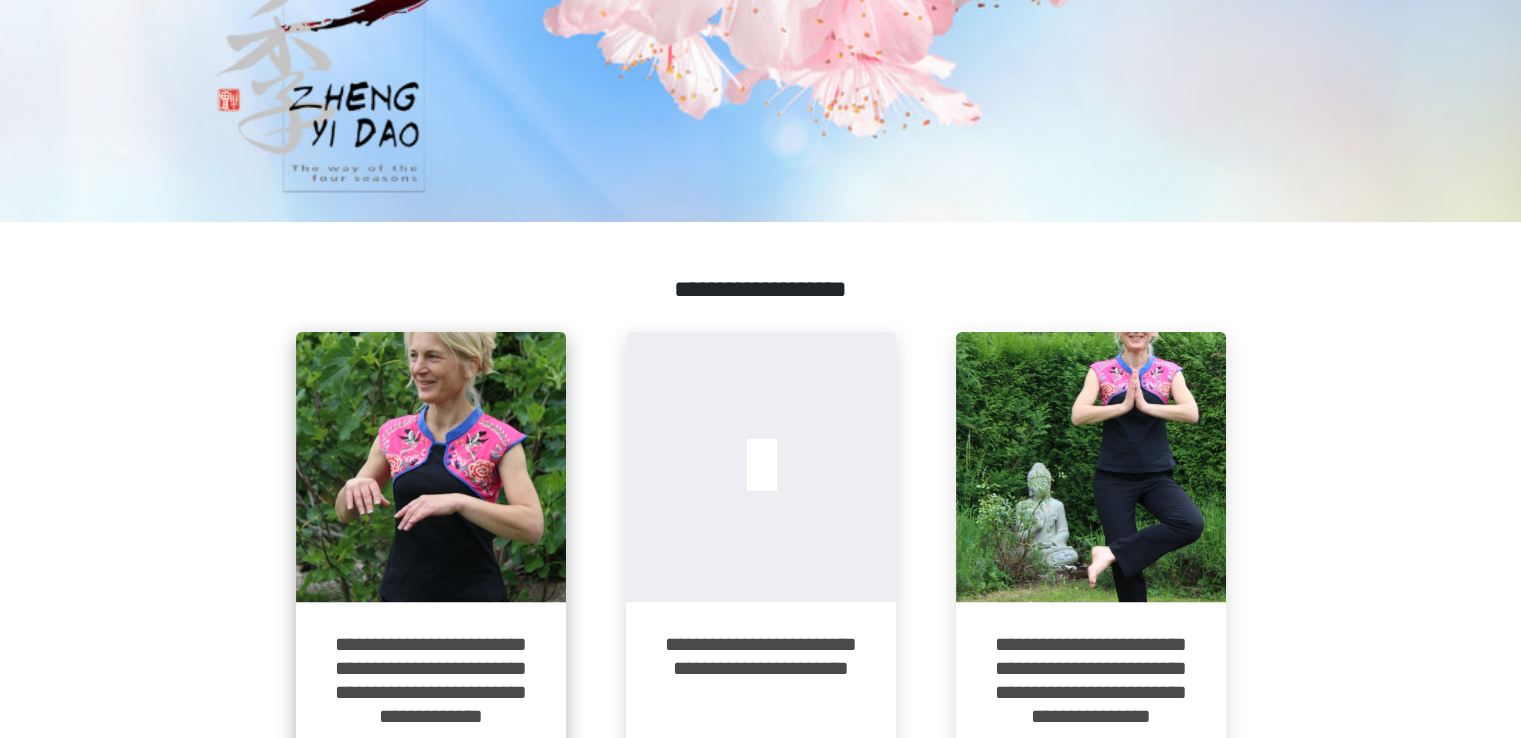 click at bounding box center [431, 467] 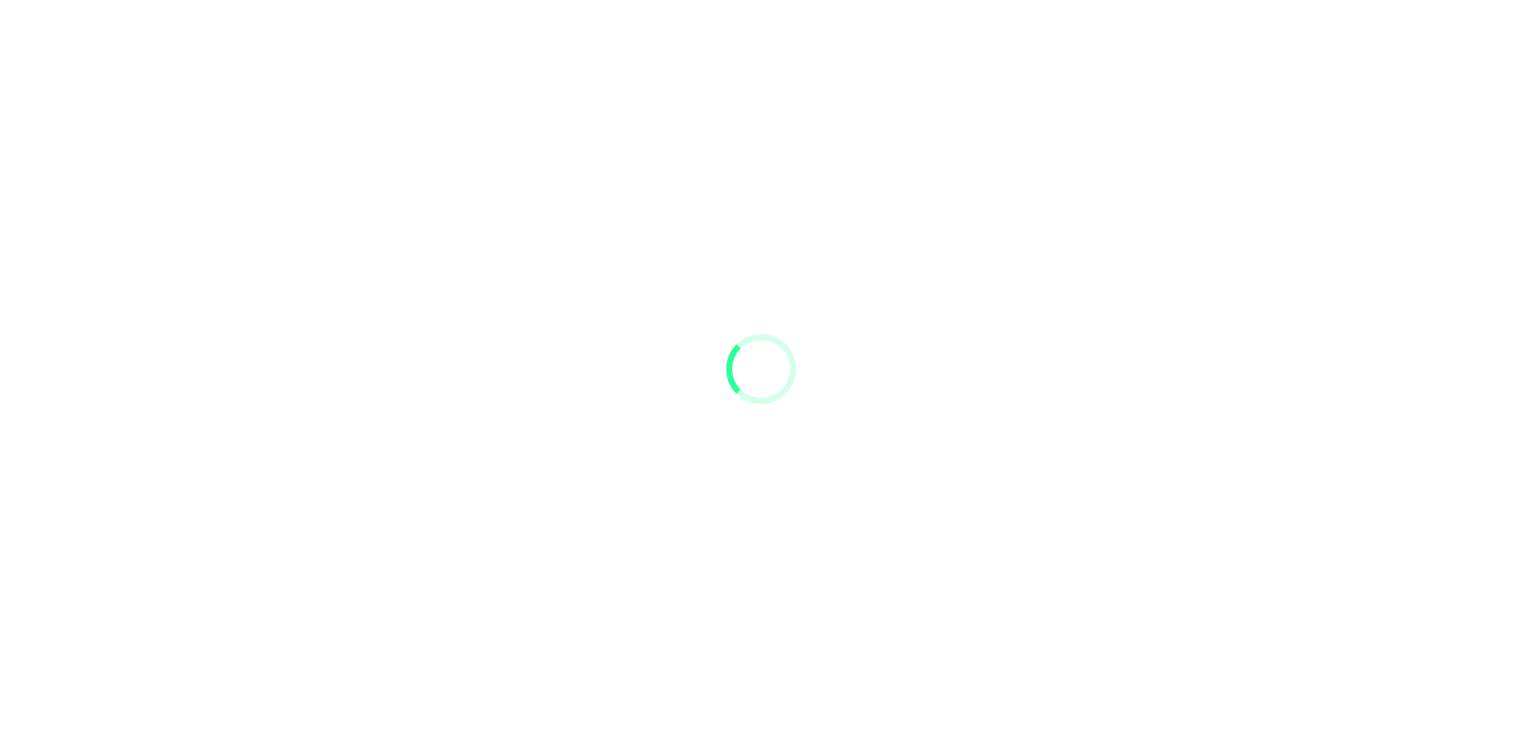 scroll, scrollTop: 0, scrollLeft: 0, axis: both 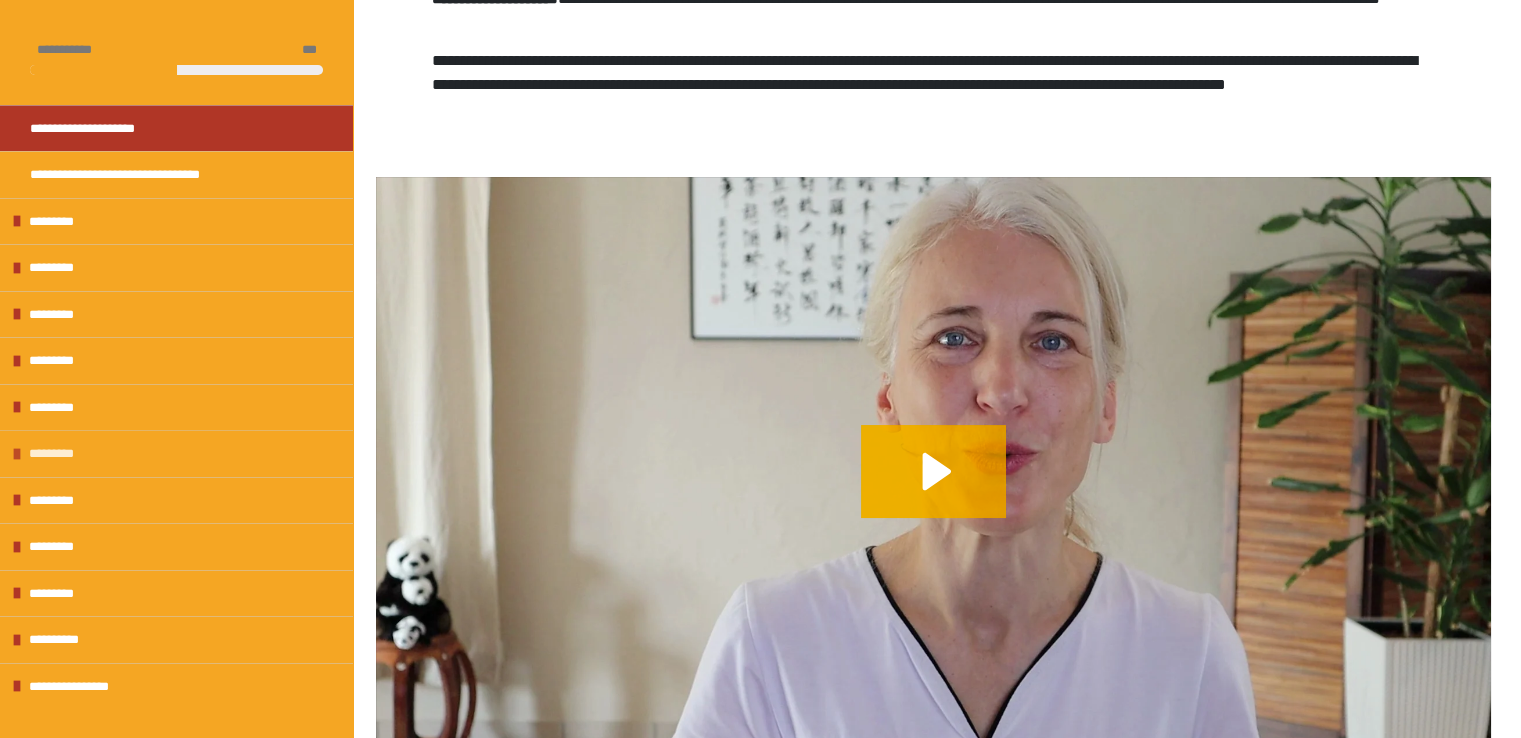 click on "*********" at bounding box center [59, 454] 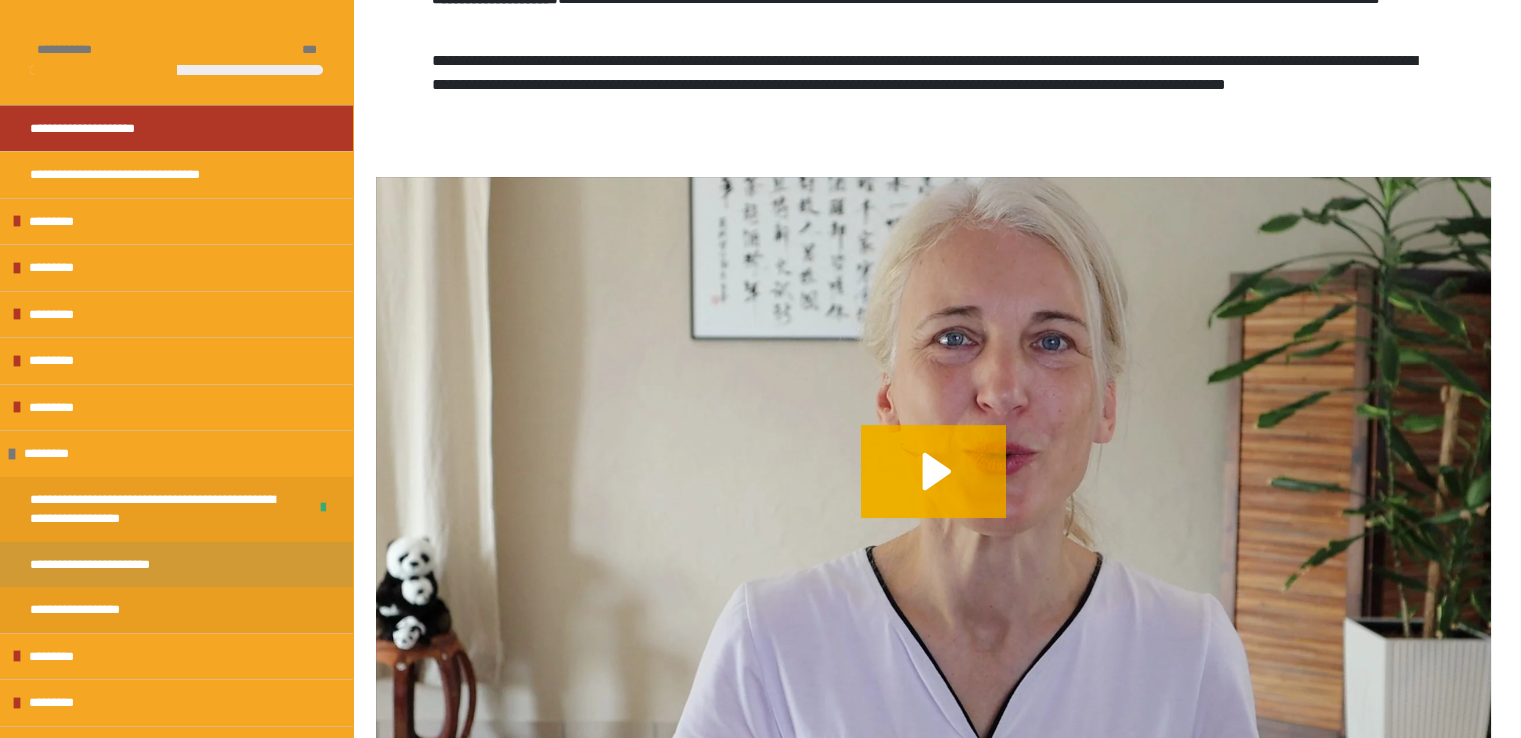 click on "**********" at bounding box center (113, 565) 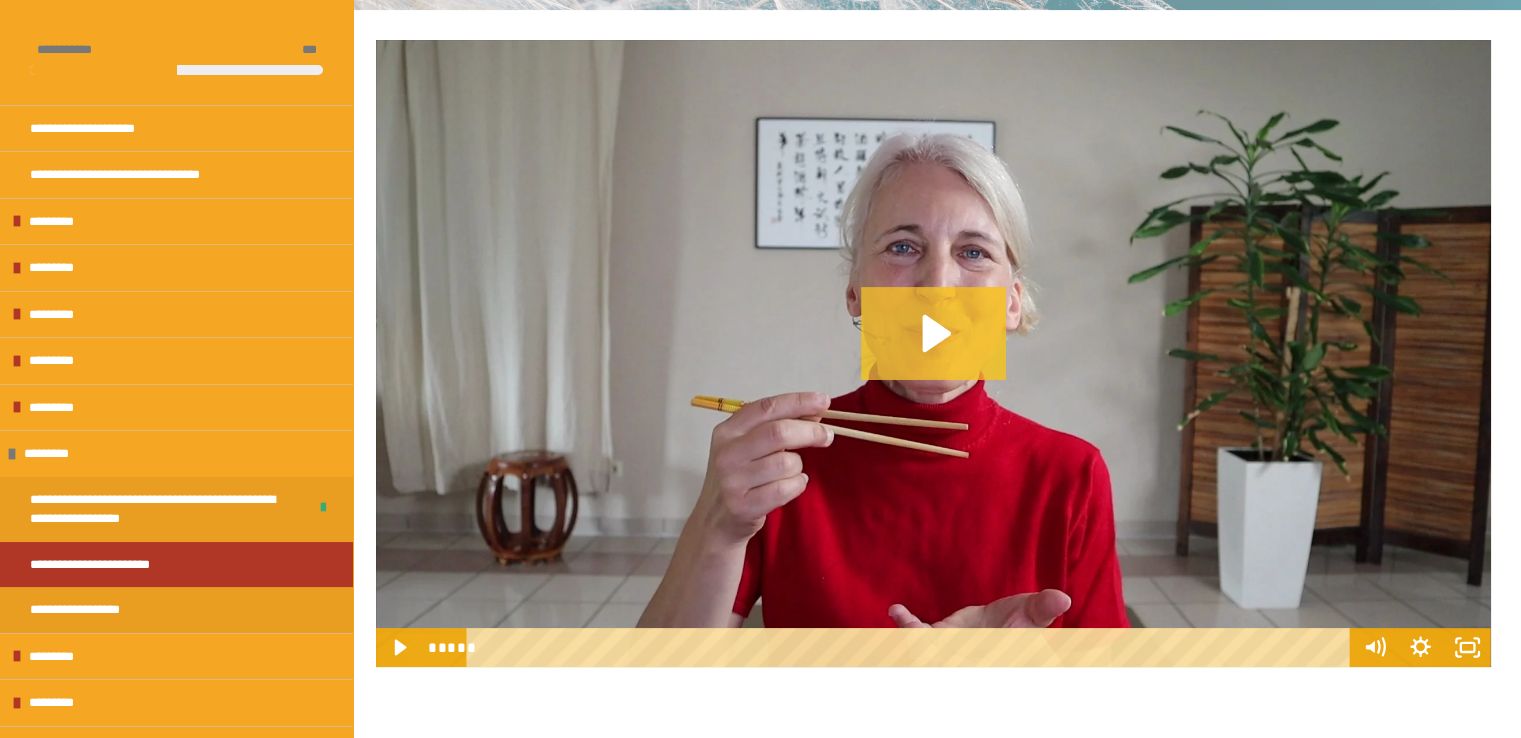click 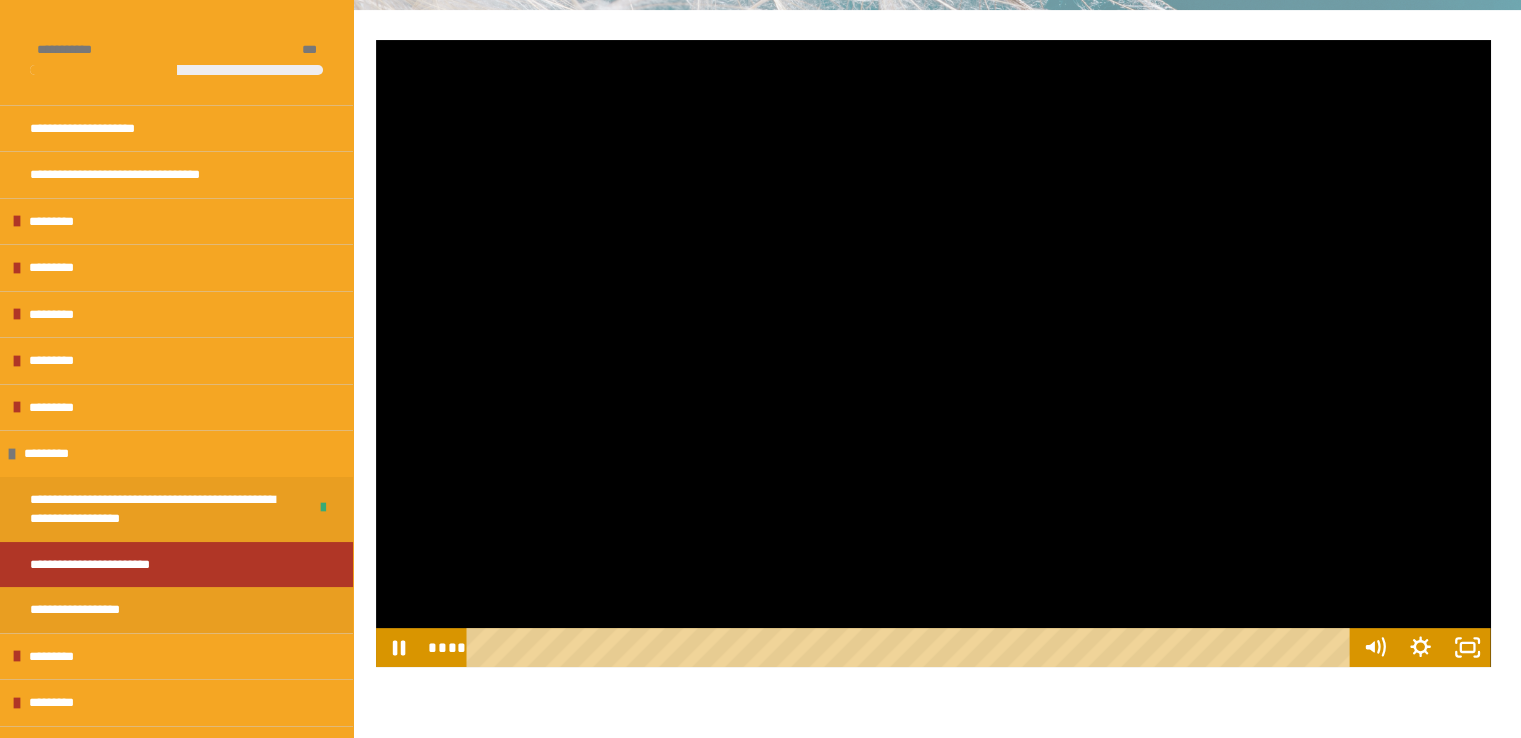 click at bounding box center (933, 353) 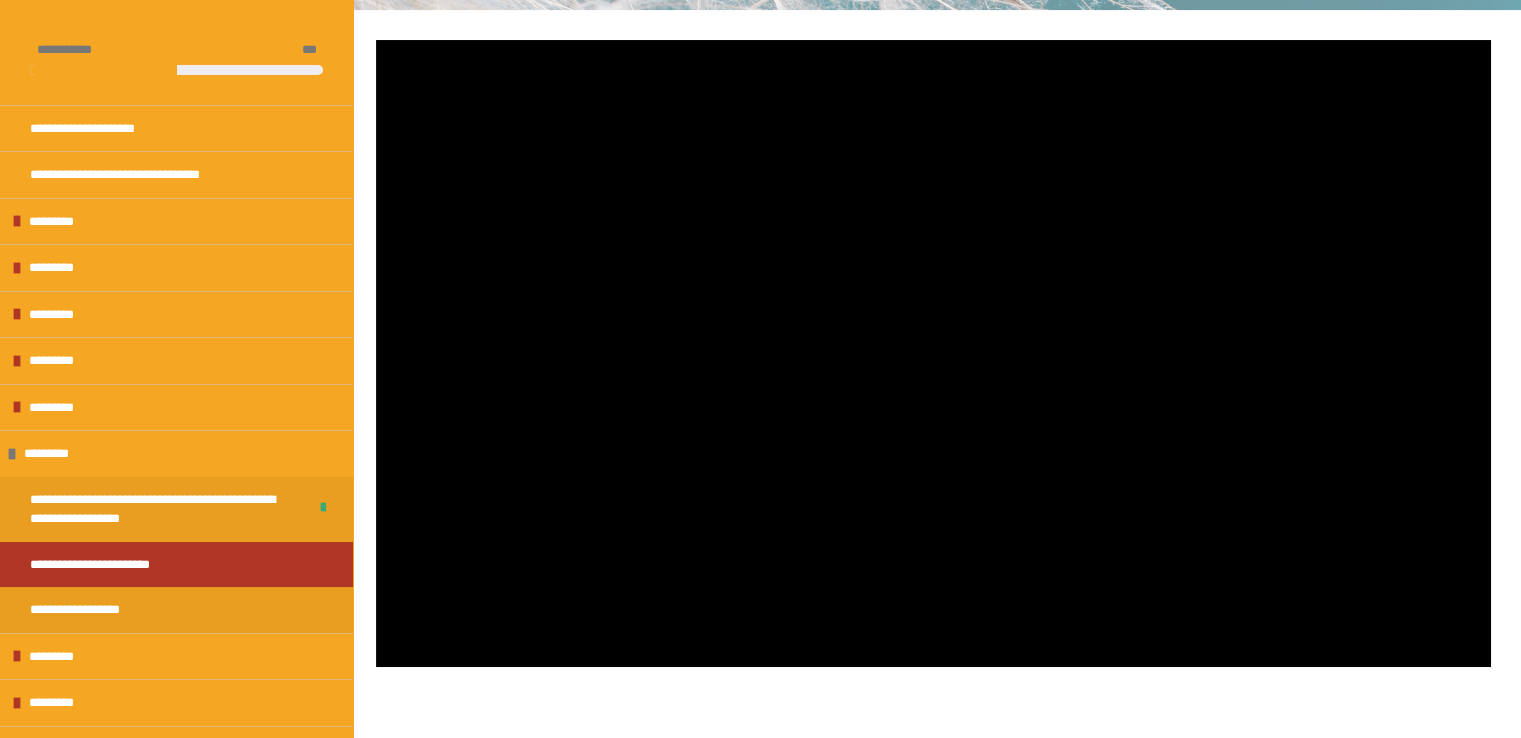 click at bounding box center [933, 353] 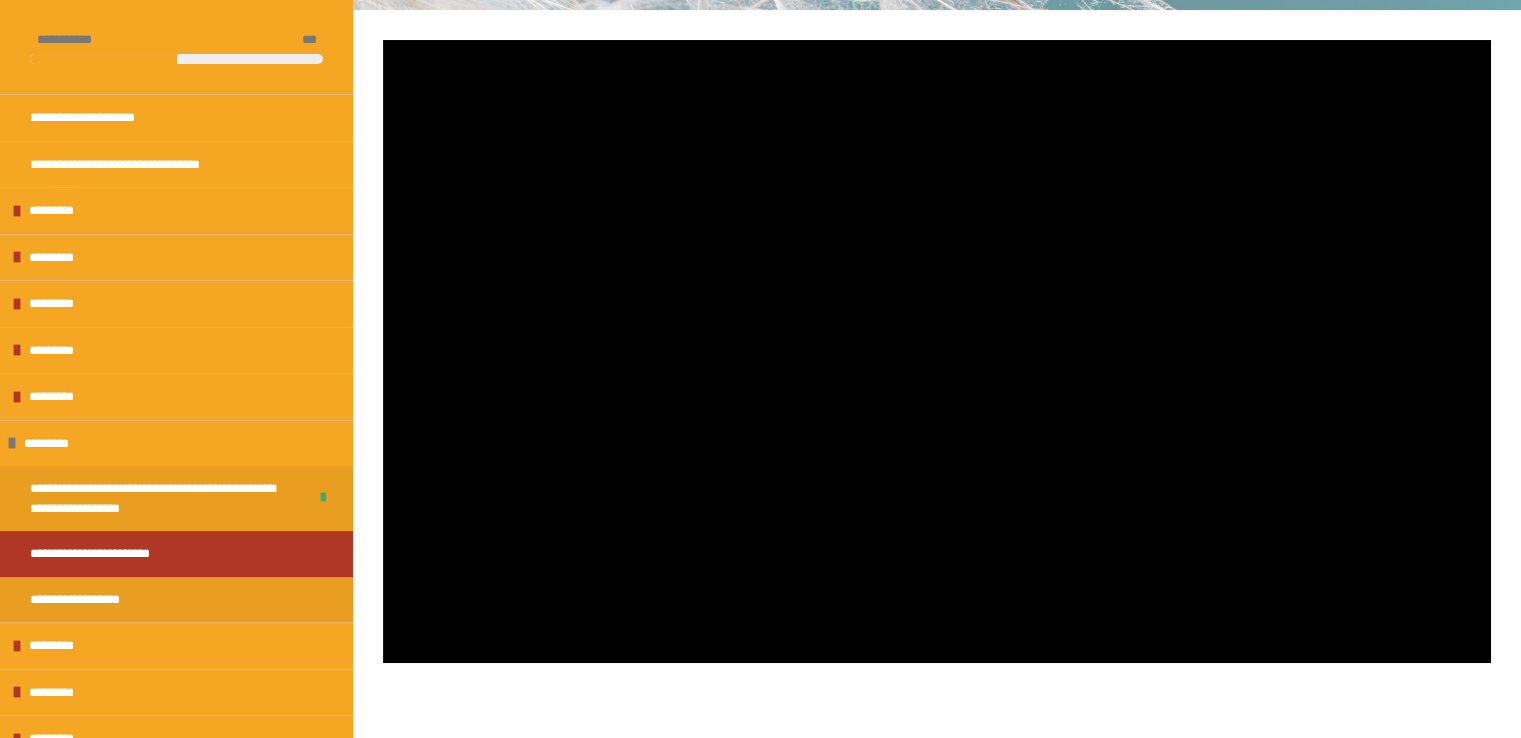 scroll, scrollTop: 154, scrollLeft: 0, axis: vertical 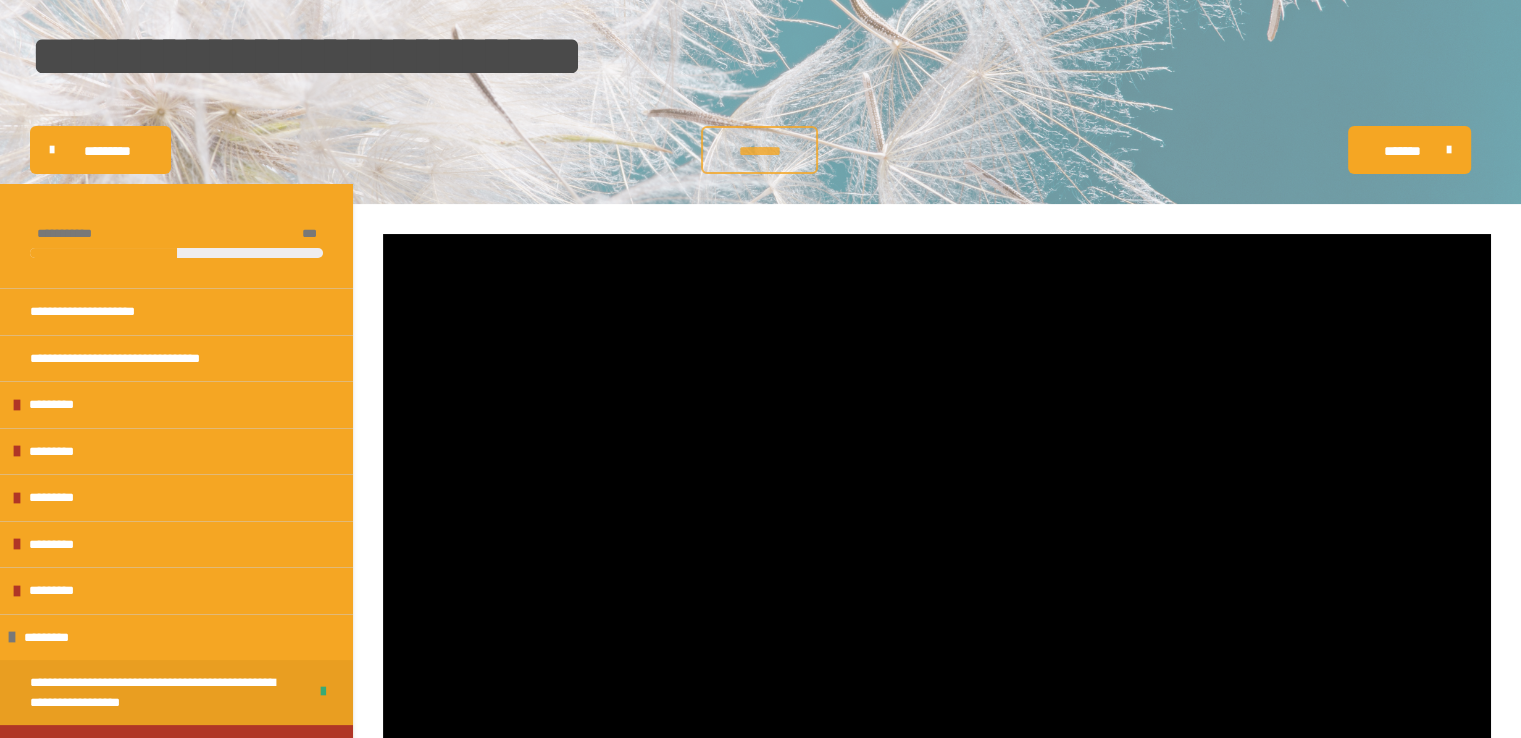 click on "********" at bounding box center (759, 151) 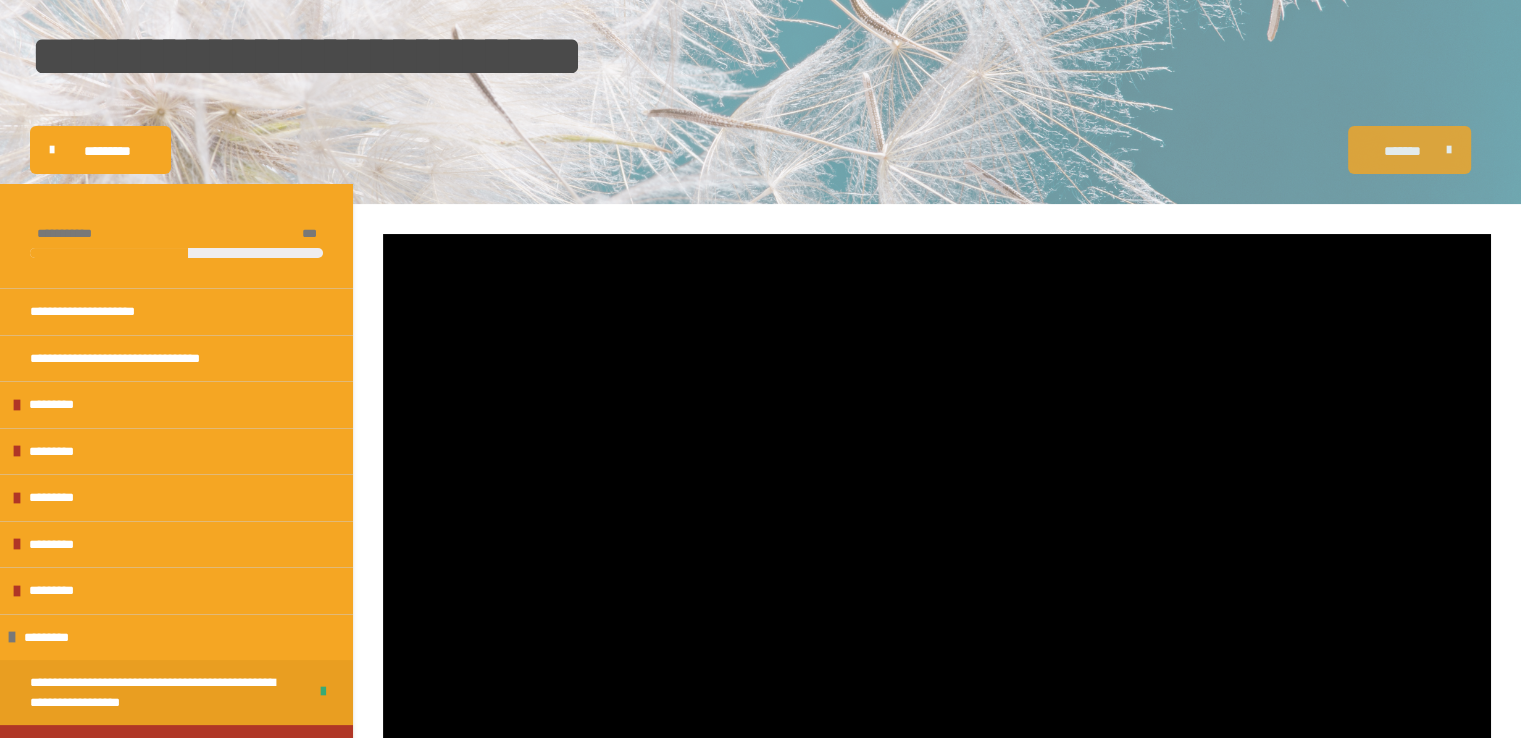 click on "*******" at bounding box center (1409, 150) 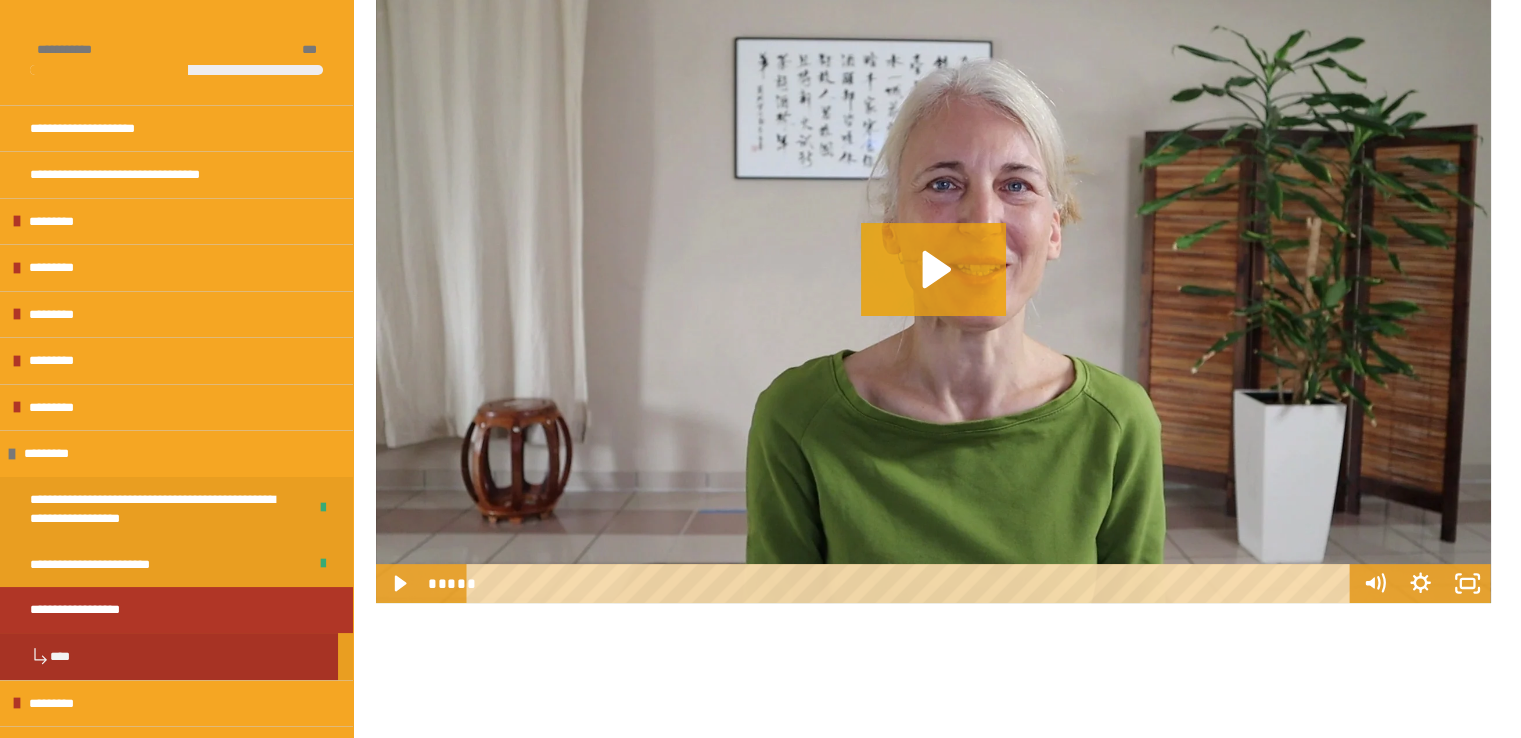 scroll, scrollTop: 417, scrollLeft: 0, axis: vertical 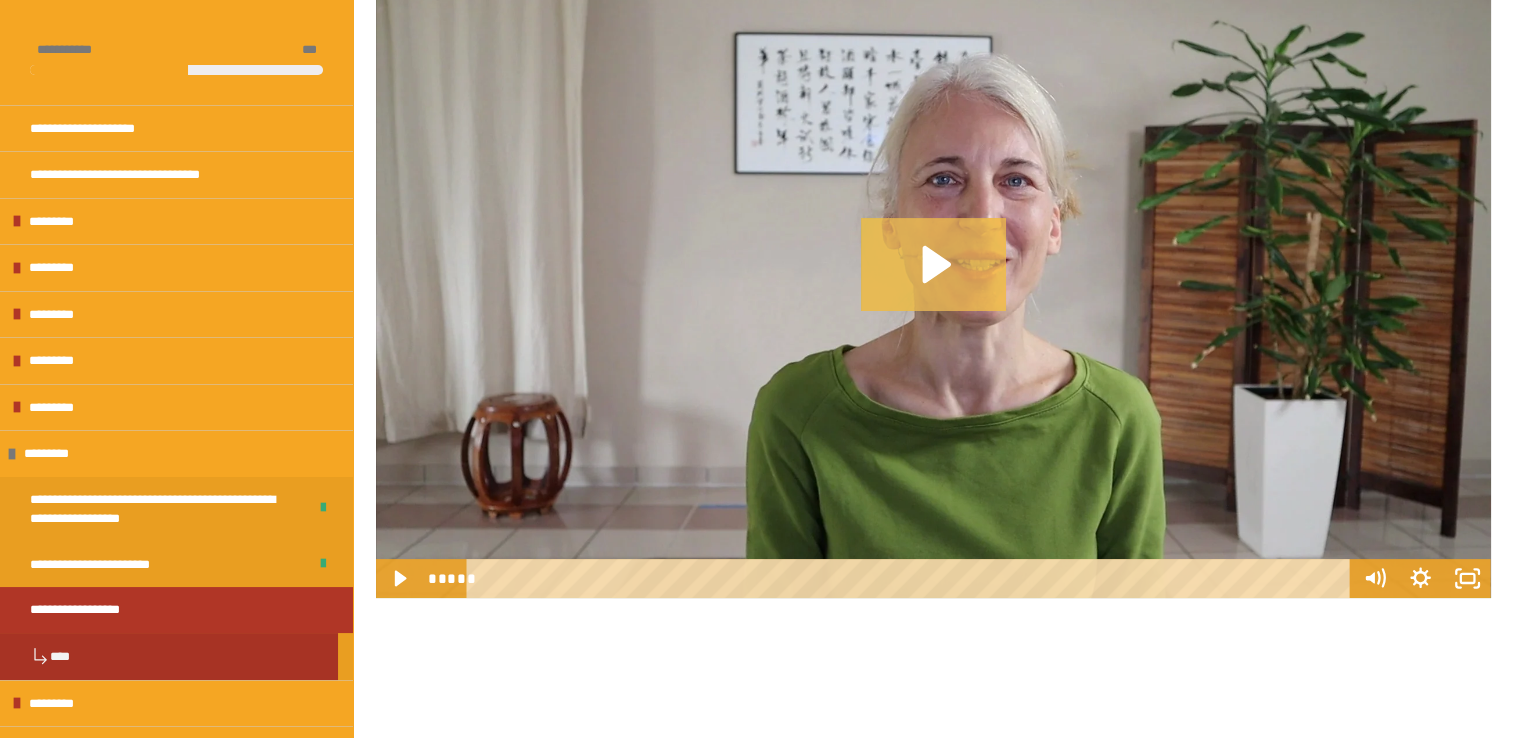 click 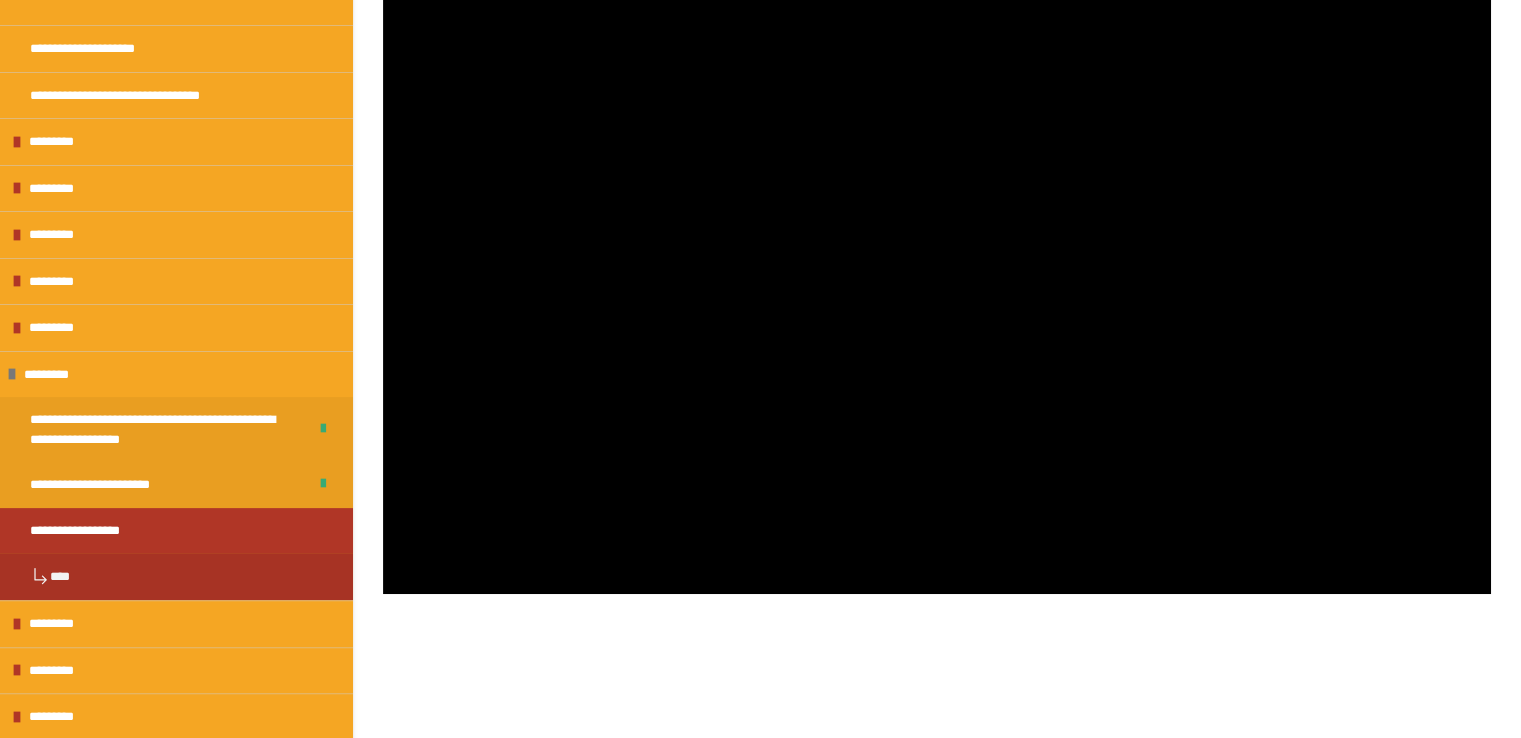 scroll, scrollTop: 22, scrollLeft: 0, axis: vertical 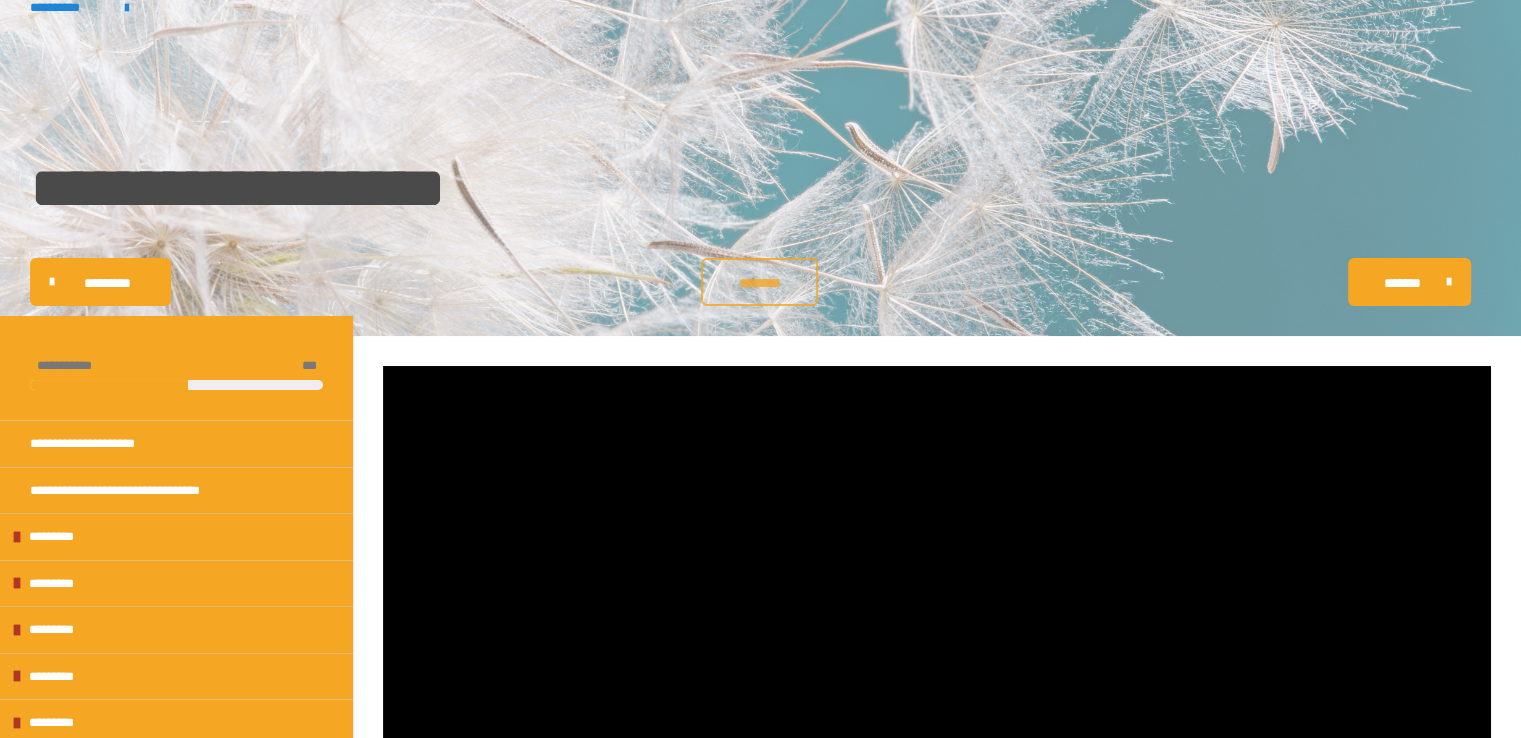 click on "********" at bounding box center [759, 282] 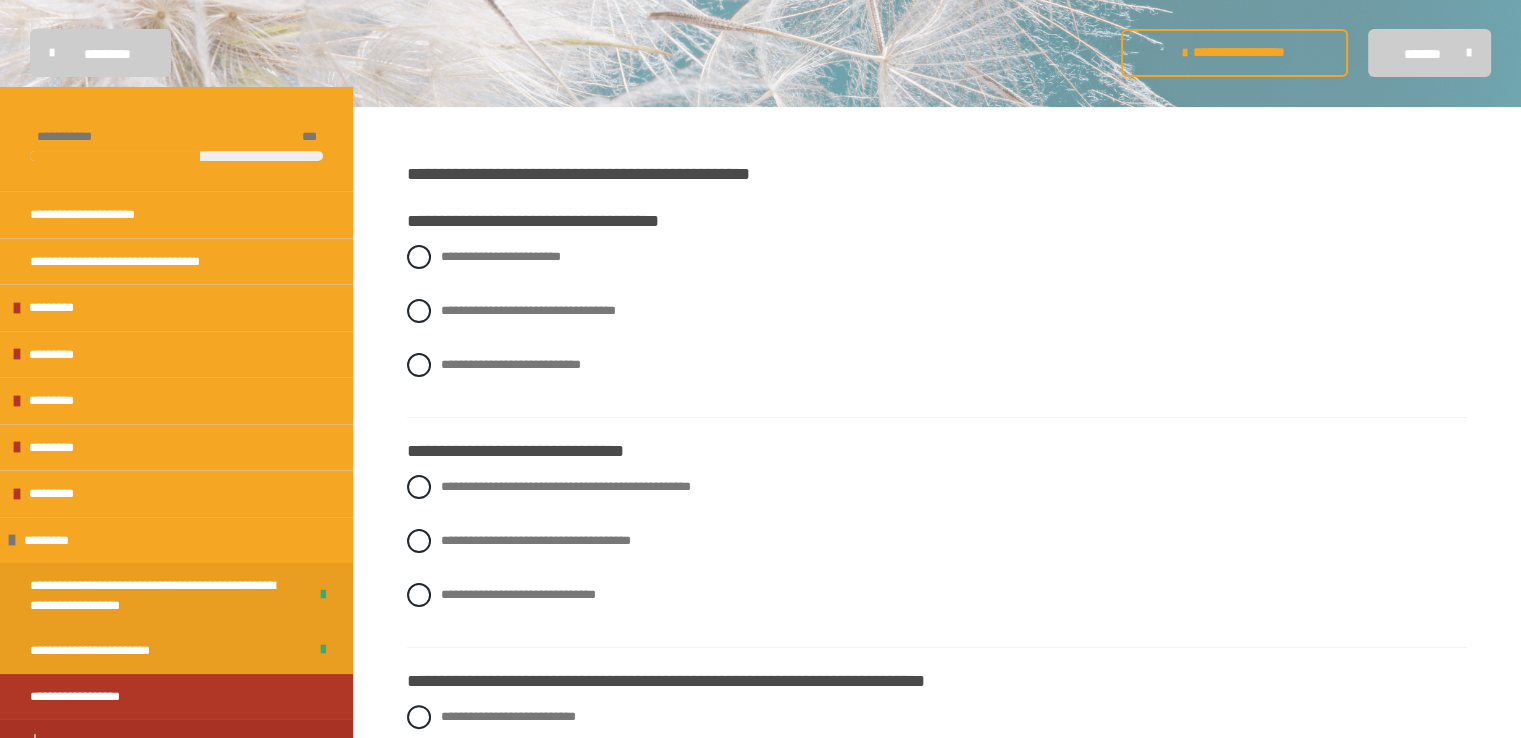 scroll, scrollTop: 255, scrollLeft: 0, axis: vertical 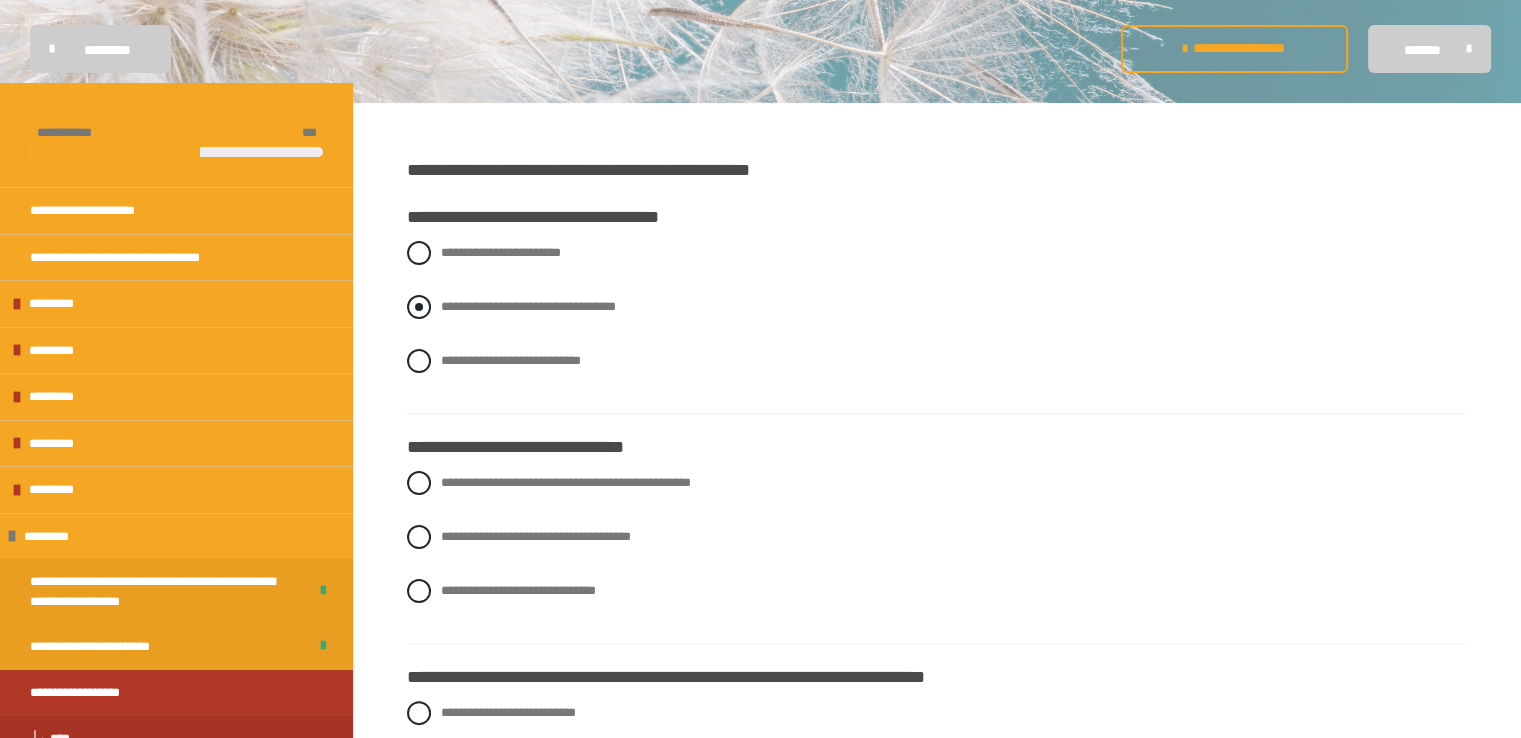 click on "**********" at bounding box center (528, 306) 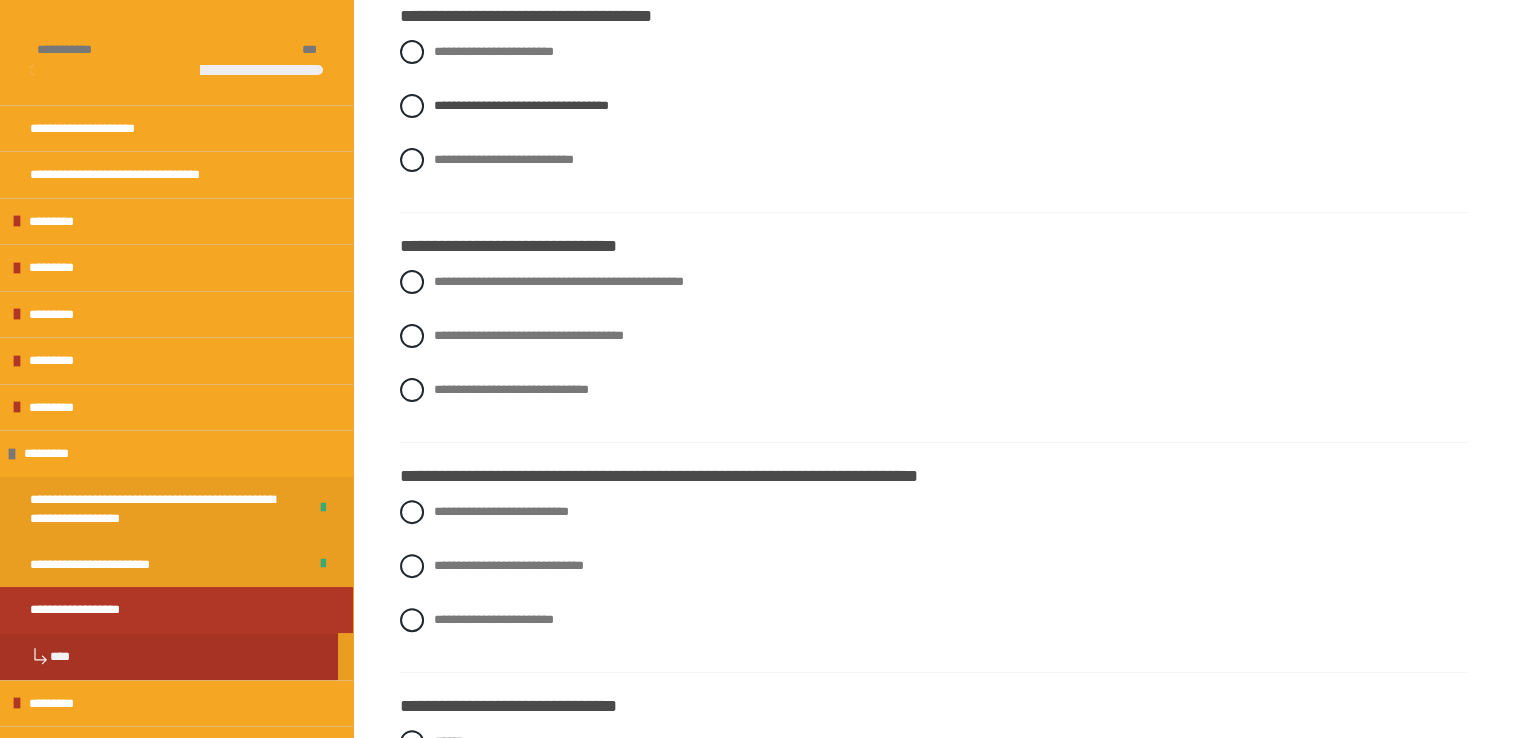 scroll, scrollTop: 460, scrollLeft: 0, axis: vertical 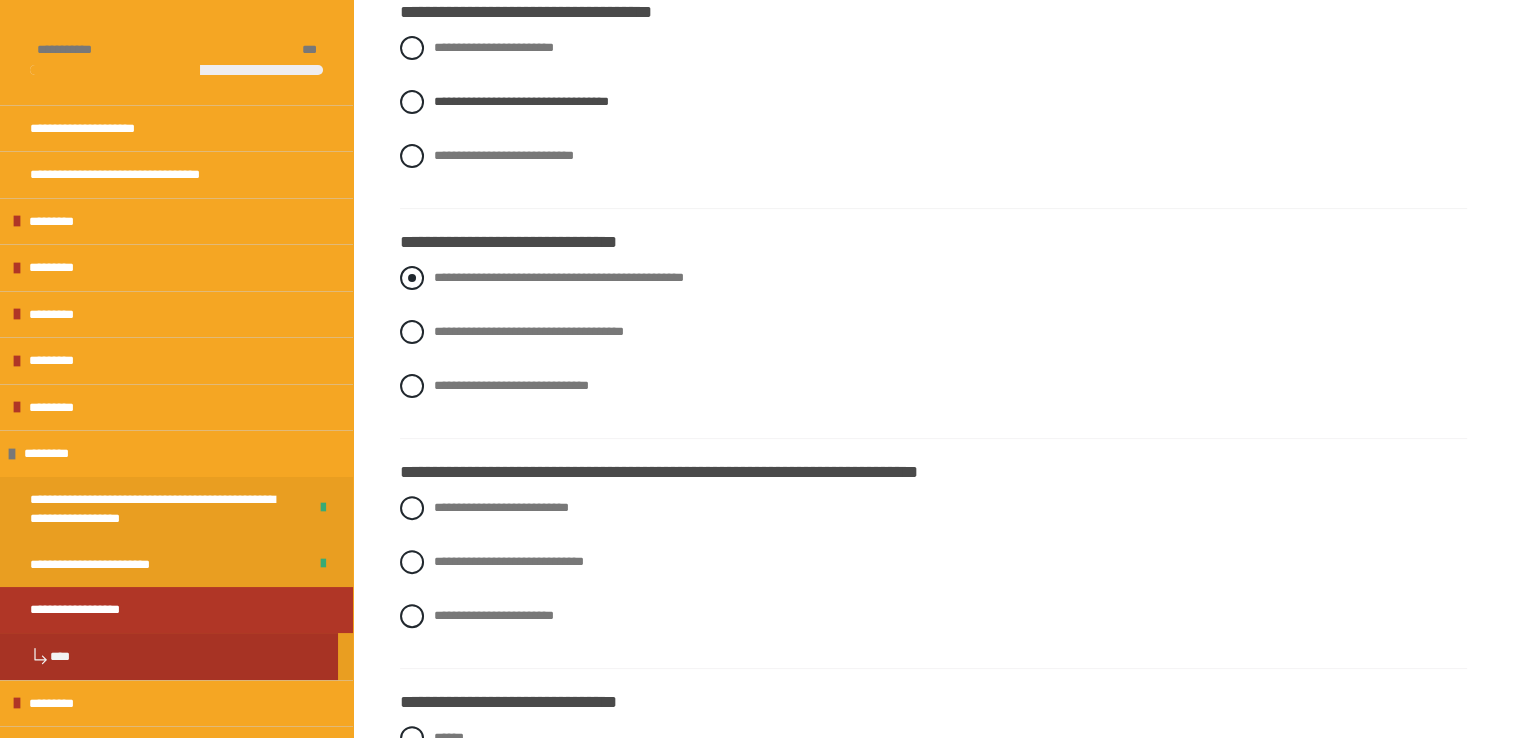 click on "**********" at bounding box center [559, 277] 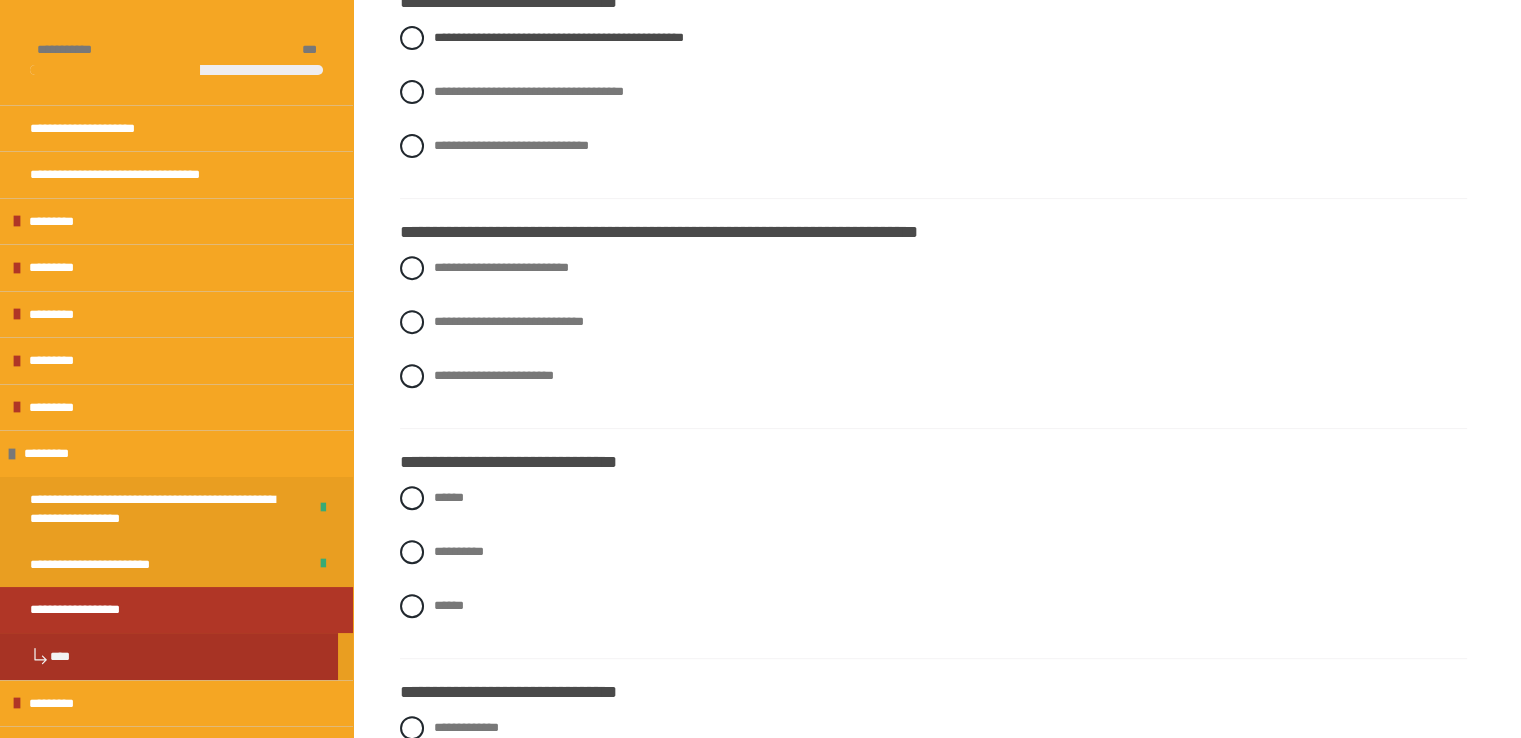 scroll, scrollTop: 708, scrollLeft: 0, axis: vertical 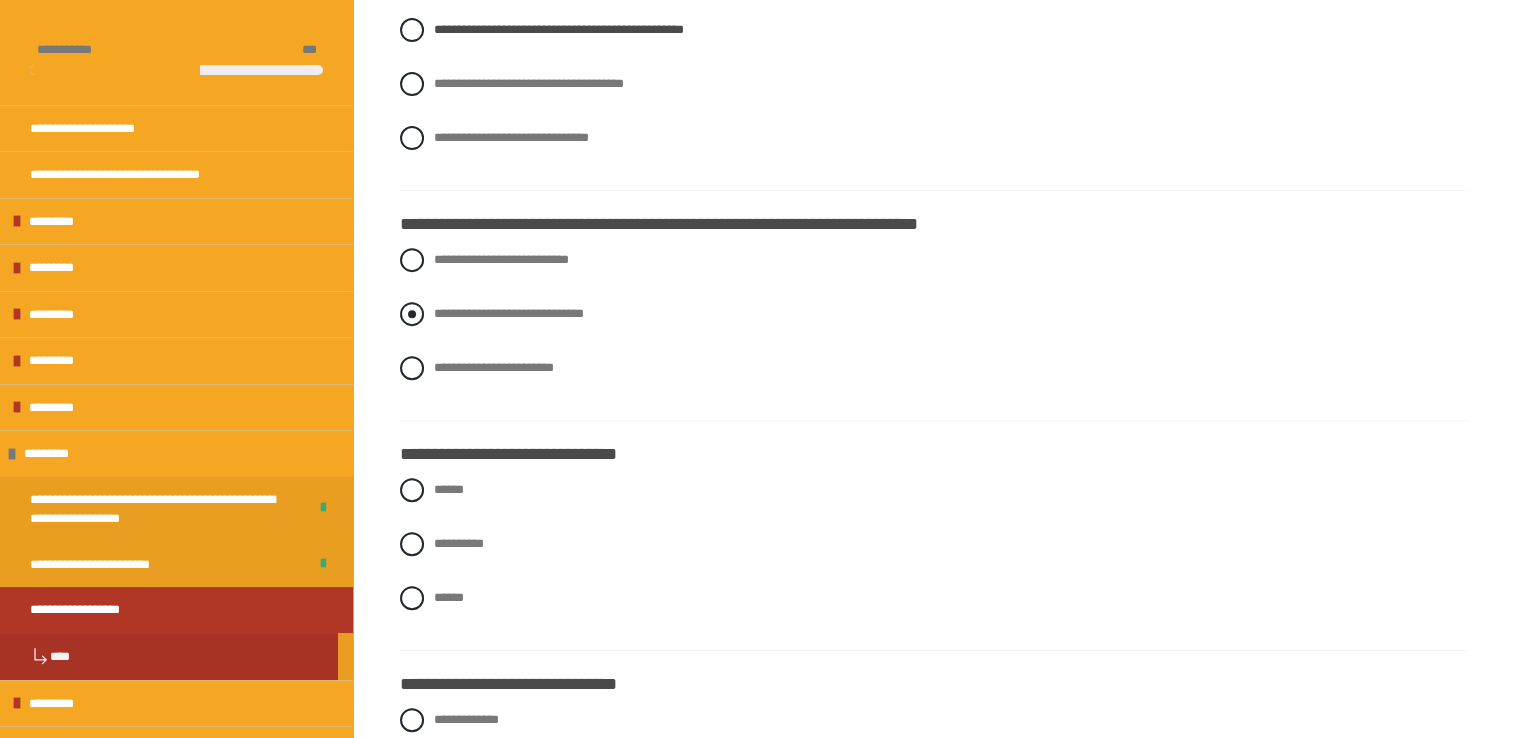 click on "**********" at bounding box center (509, 313) 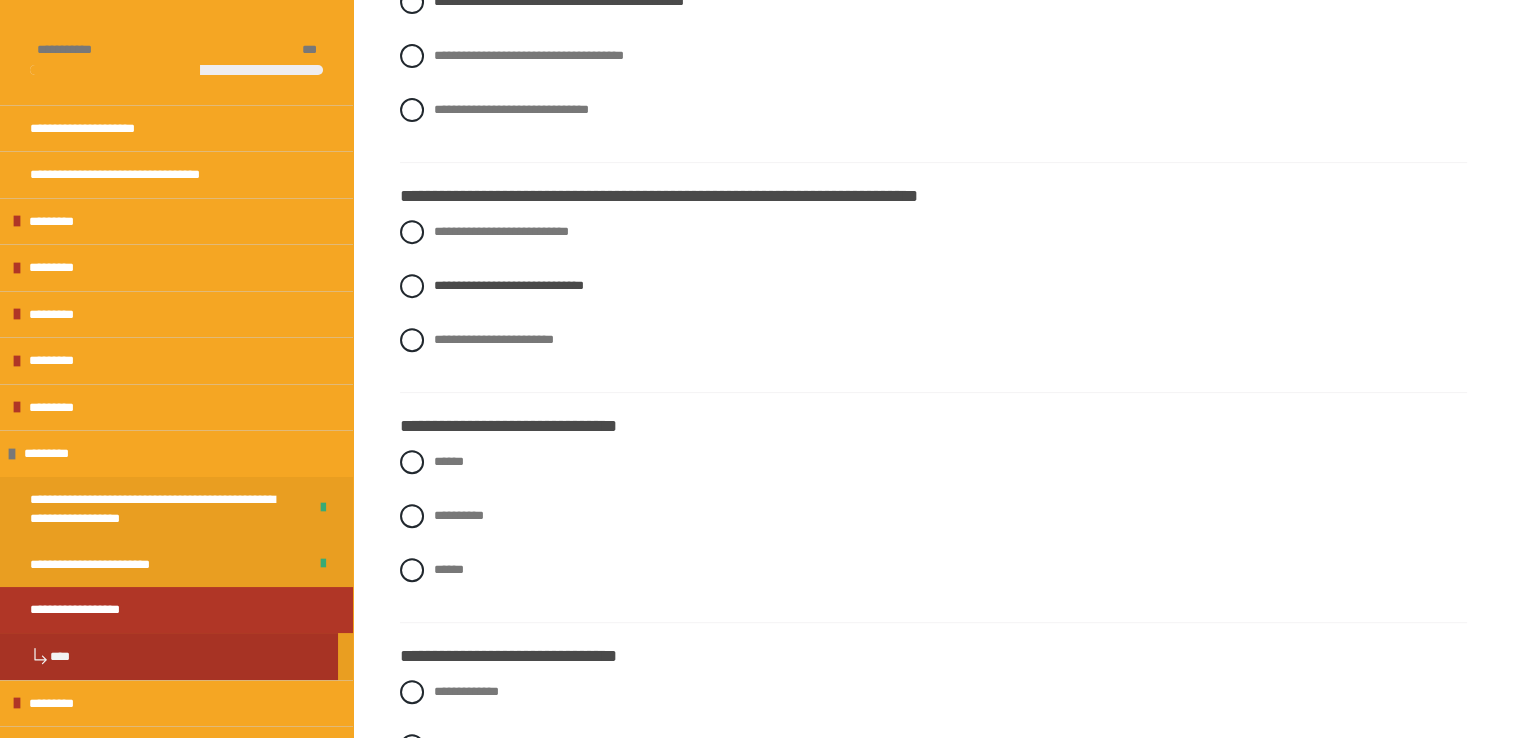 scroll, scrollTop: 734, scrollLeft: 0, axis: vertical 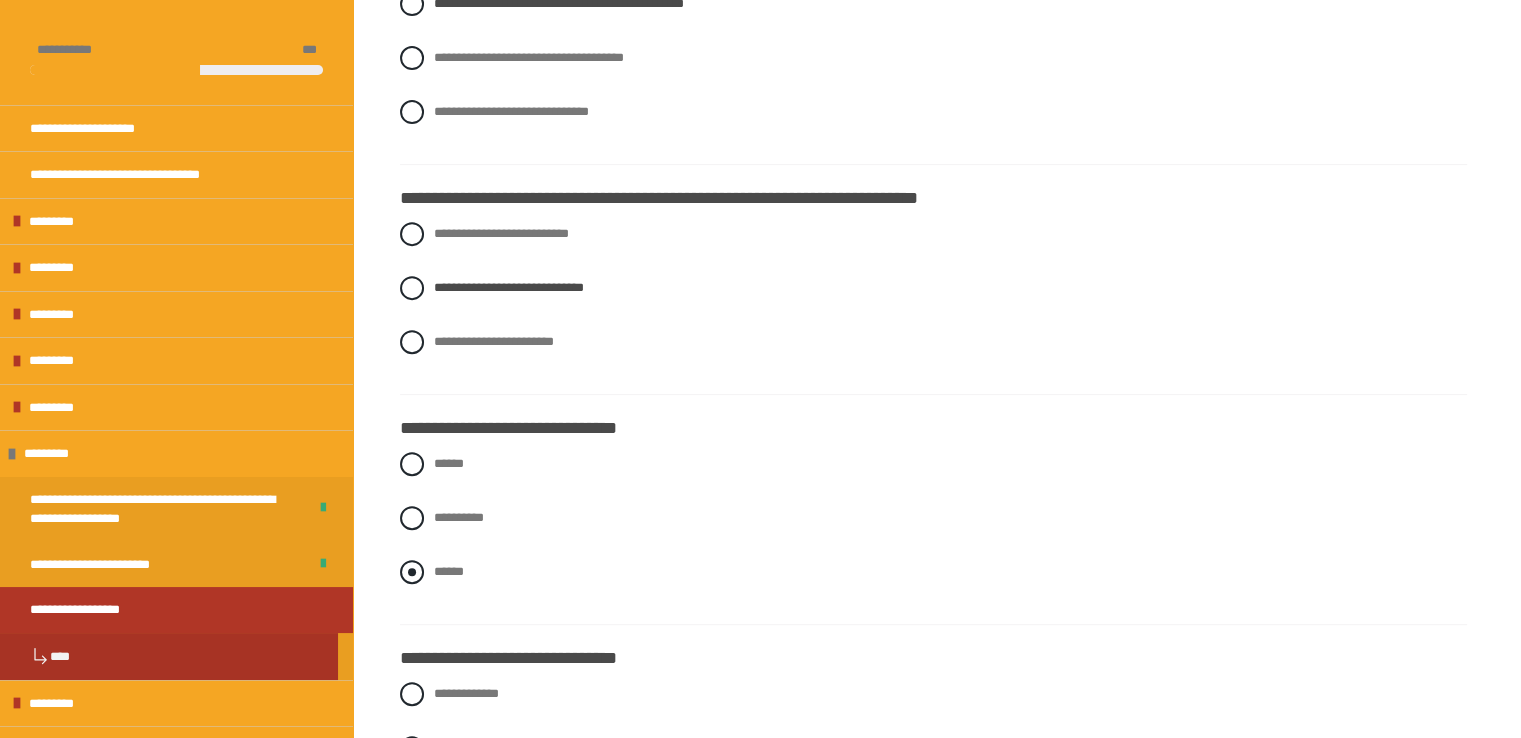click on "******" at bounding box center (449, 571) 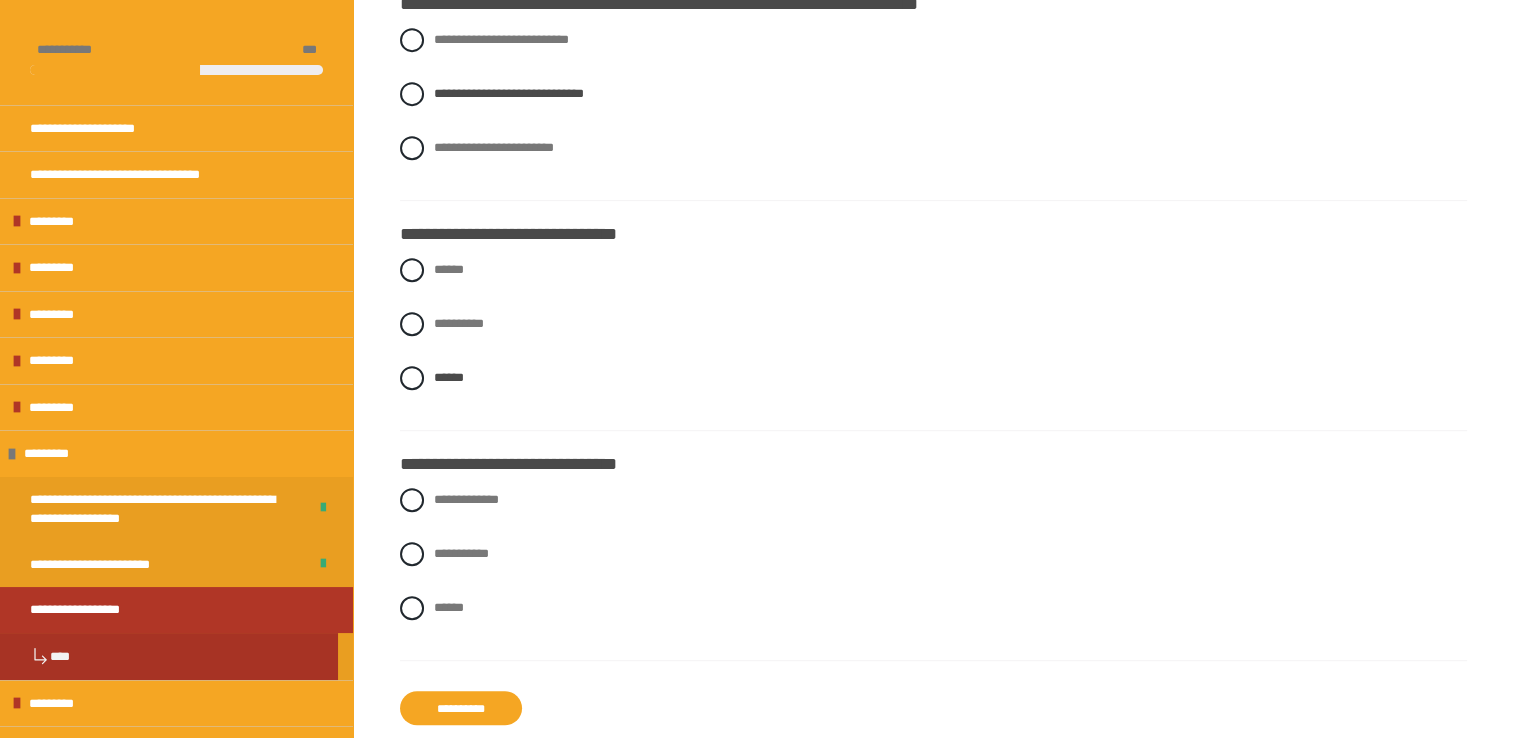 scroll, scrollTop: 997, scrollLeft: 0, axis: vertical 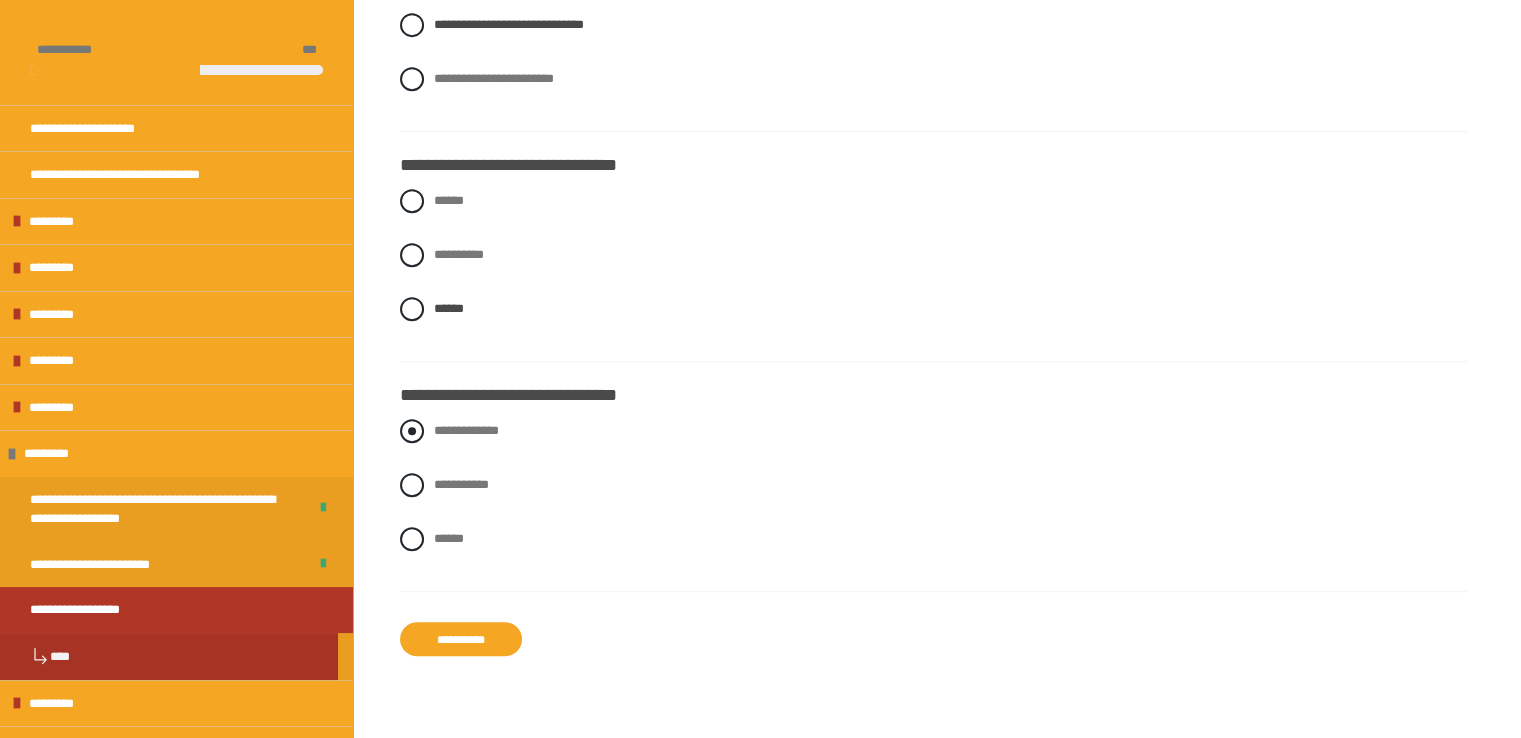 click on "**********" at bounding box center [440, 425] 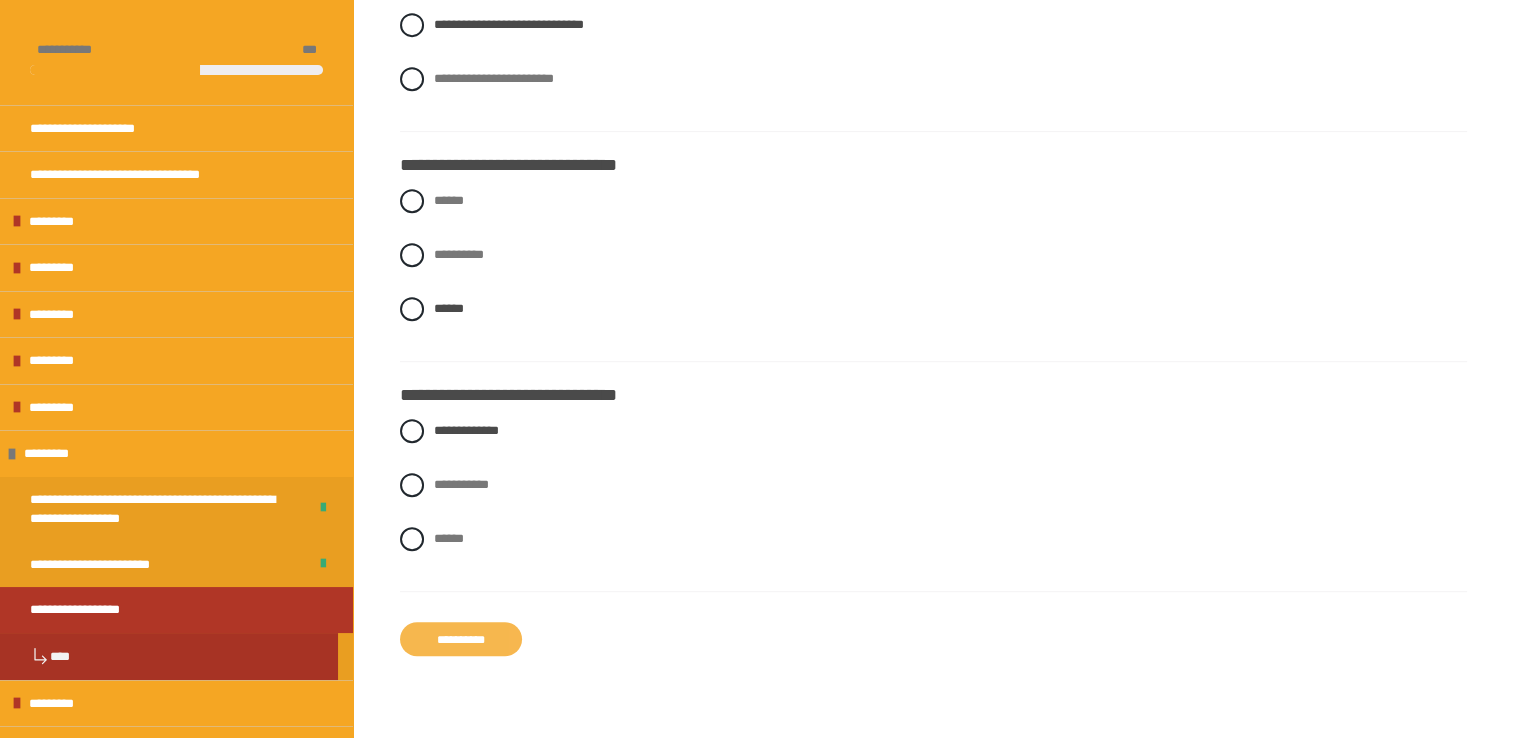 click on "**********" at bounding box center (461, 639) 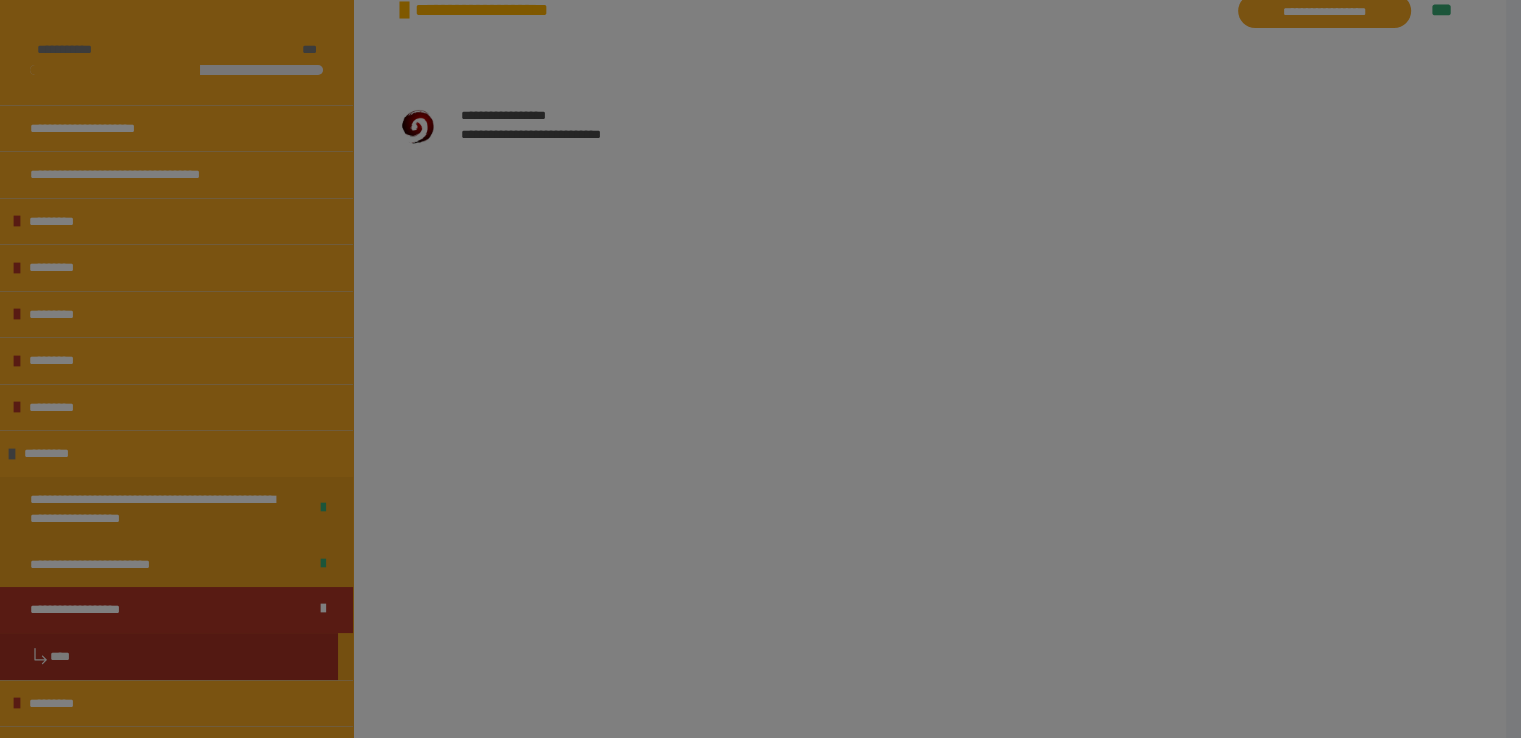 scroll, scrollTop: 417, scrollLeft: 0, axis: vertical 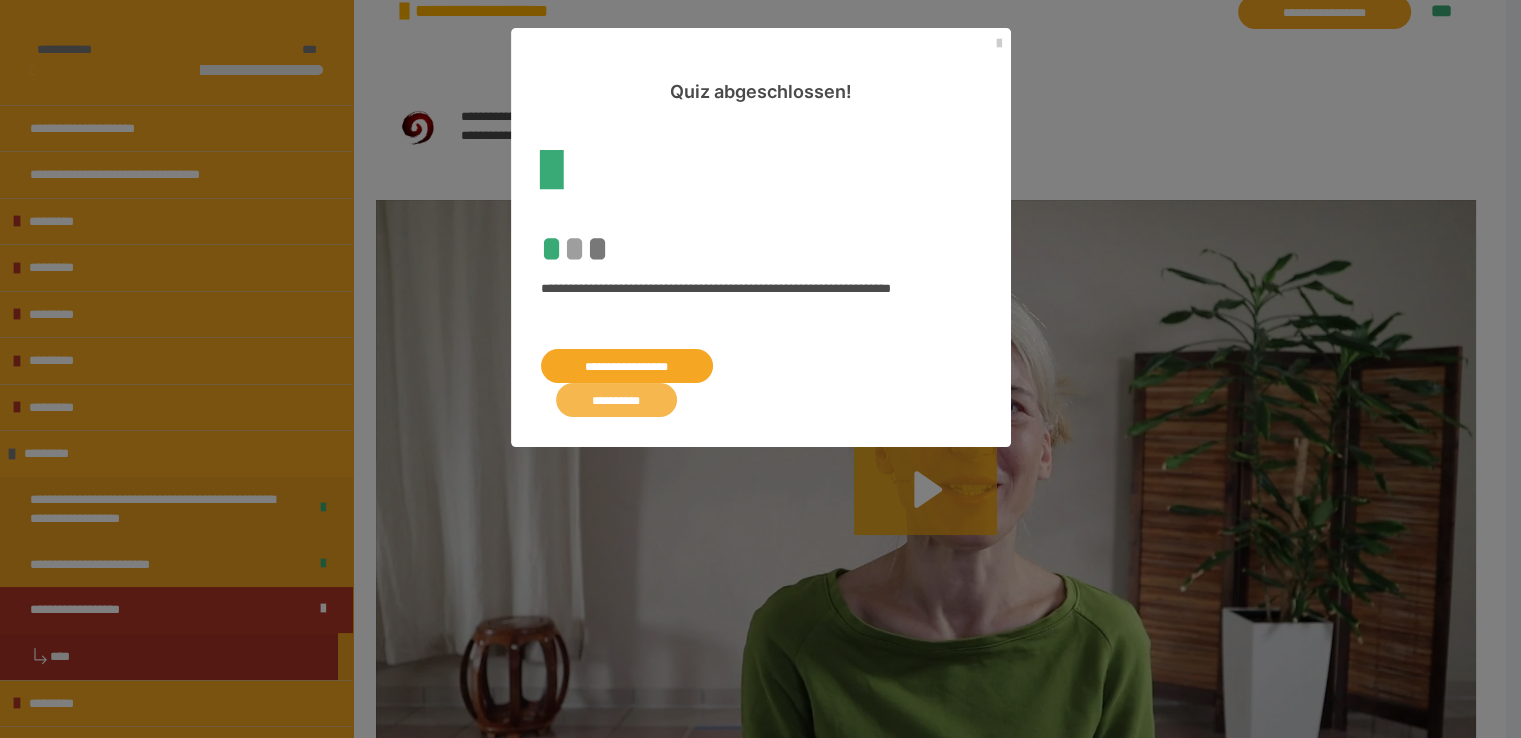 click on "**********" at bounding box center [616, 400] 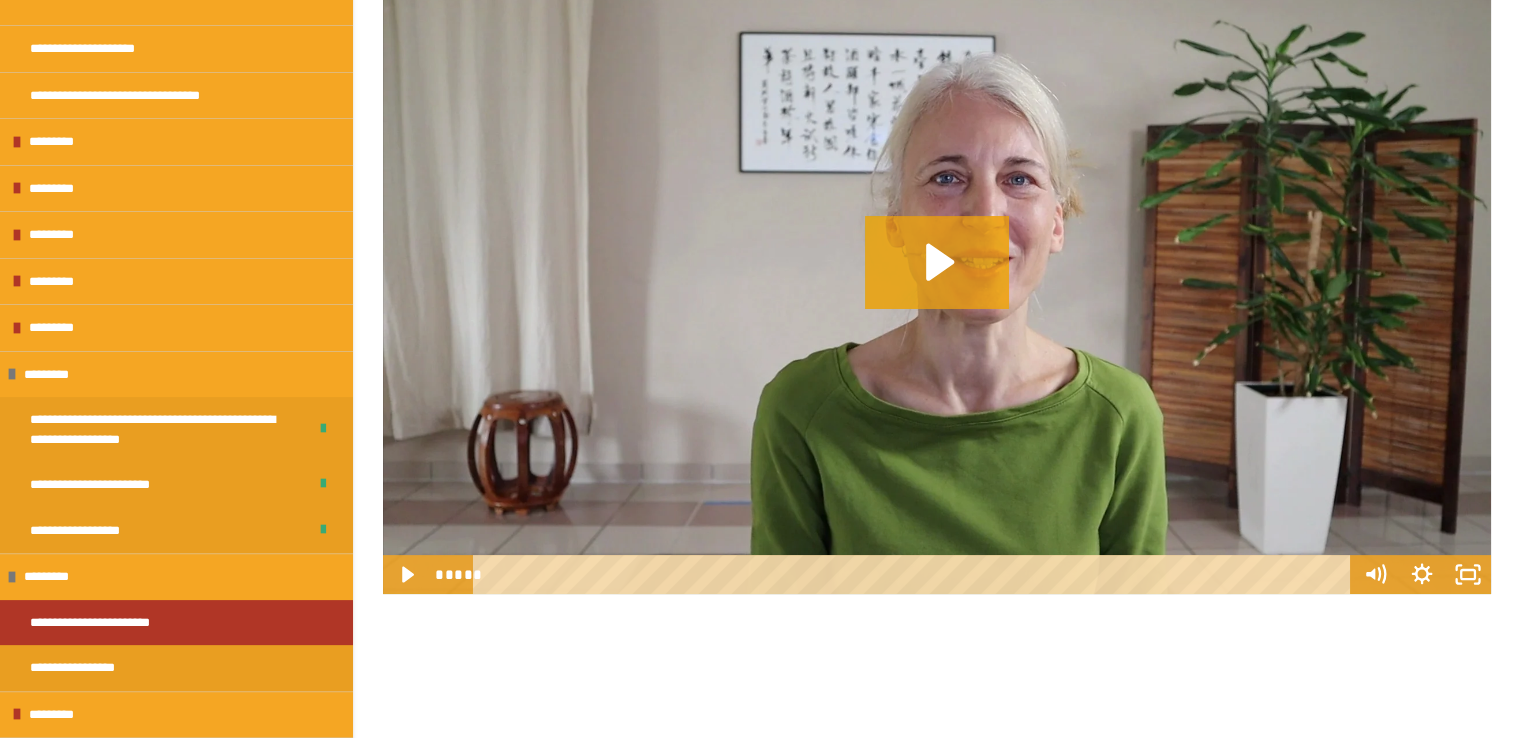 scroll, scrollTop: 188, scrollLeft: 0, axis: vertical 